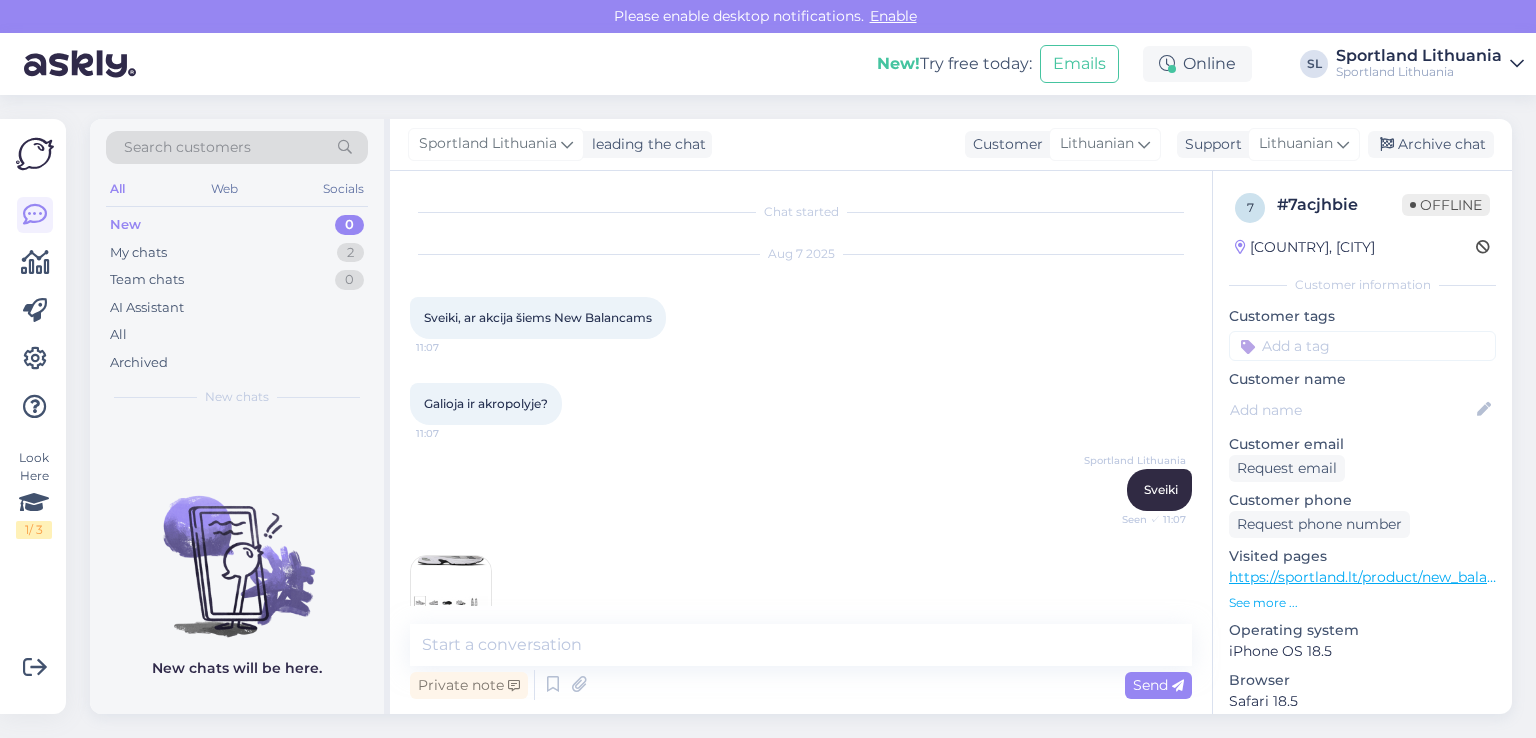 scroll, scrollTop: 0, scrollLeft: 0, axis: both 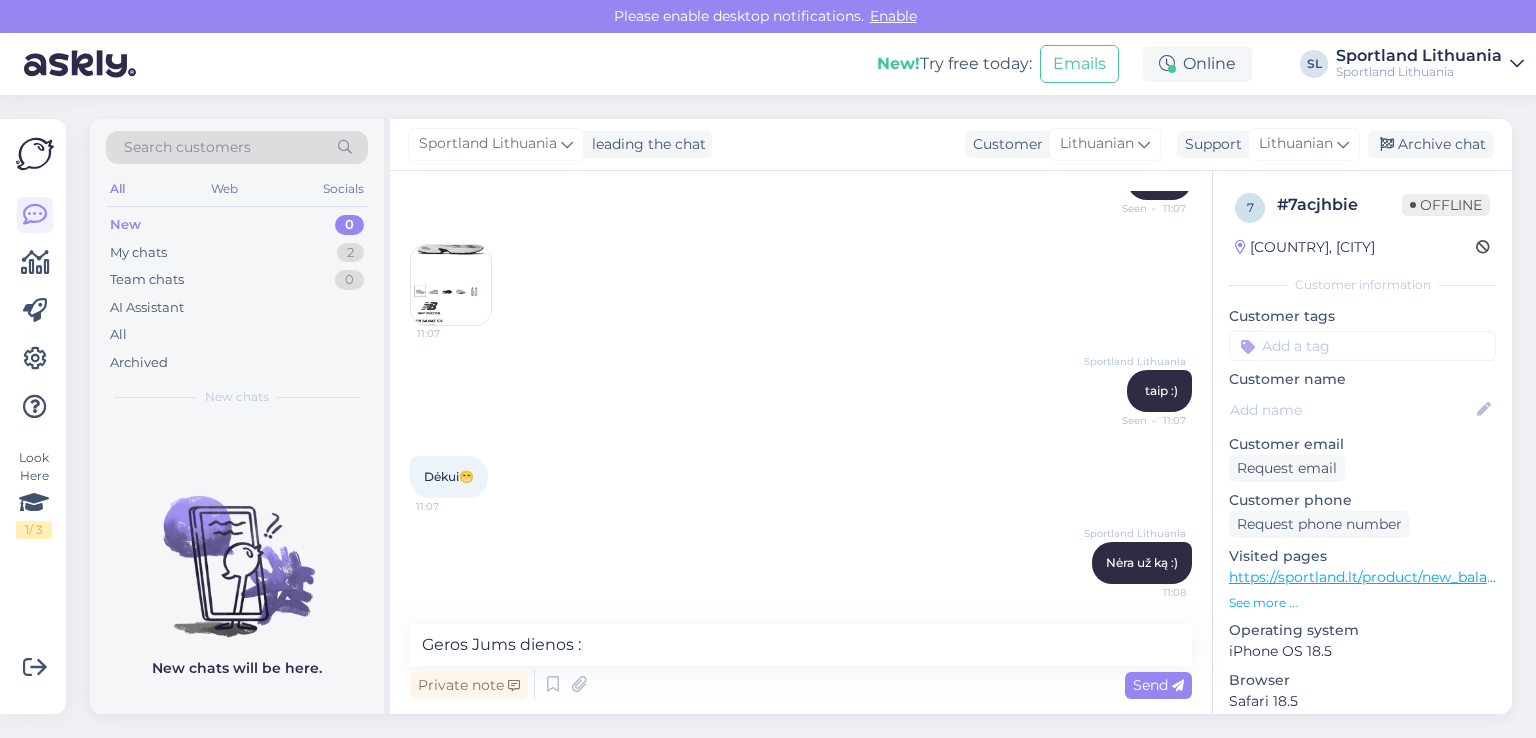 type on "Geros Jums dienos :)" 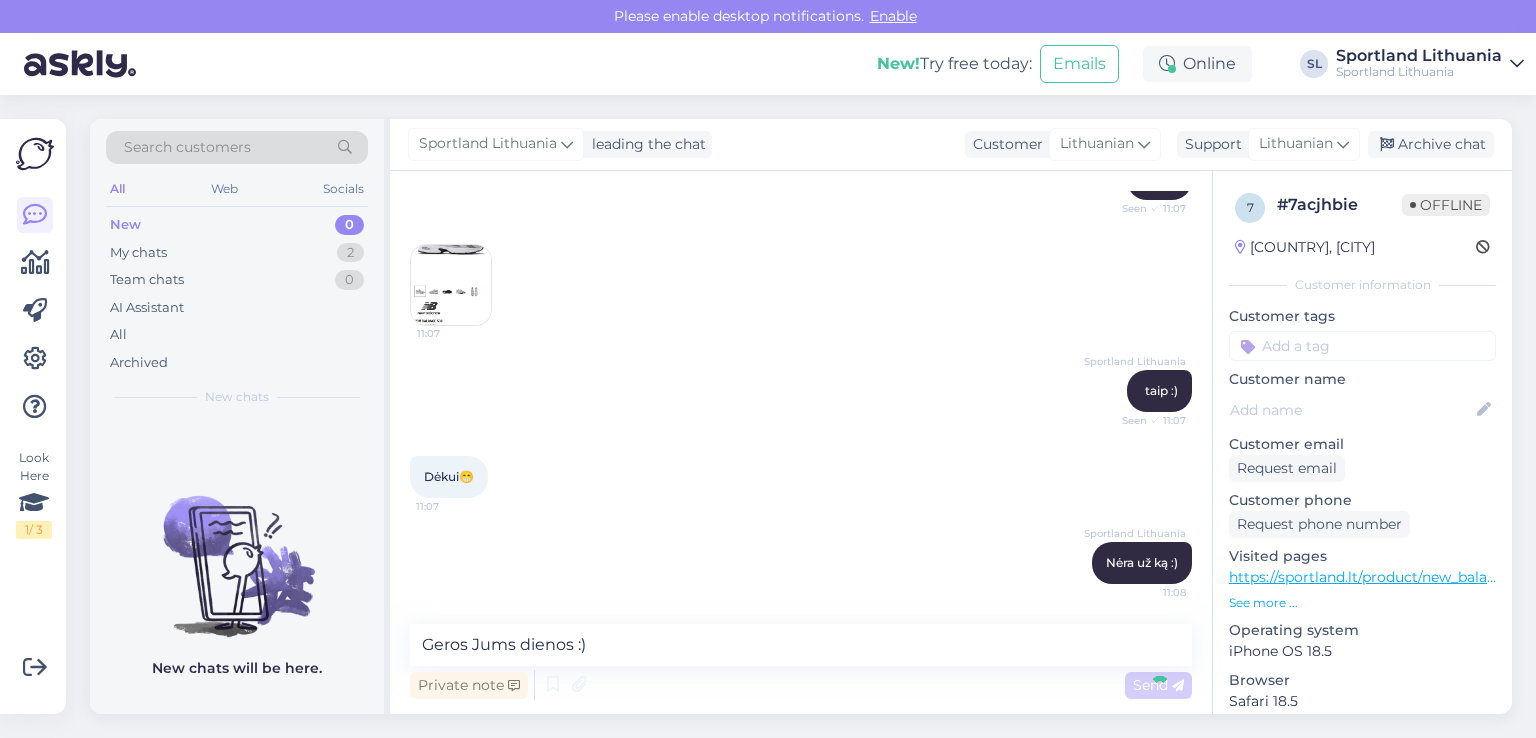 scroll, scrollTop: 397, scrollLeft: 0, axis: vertical 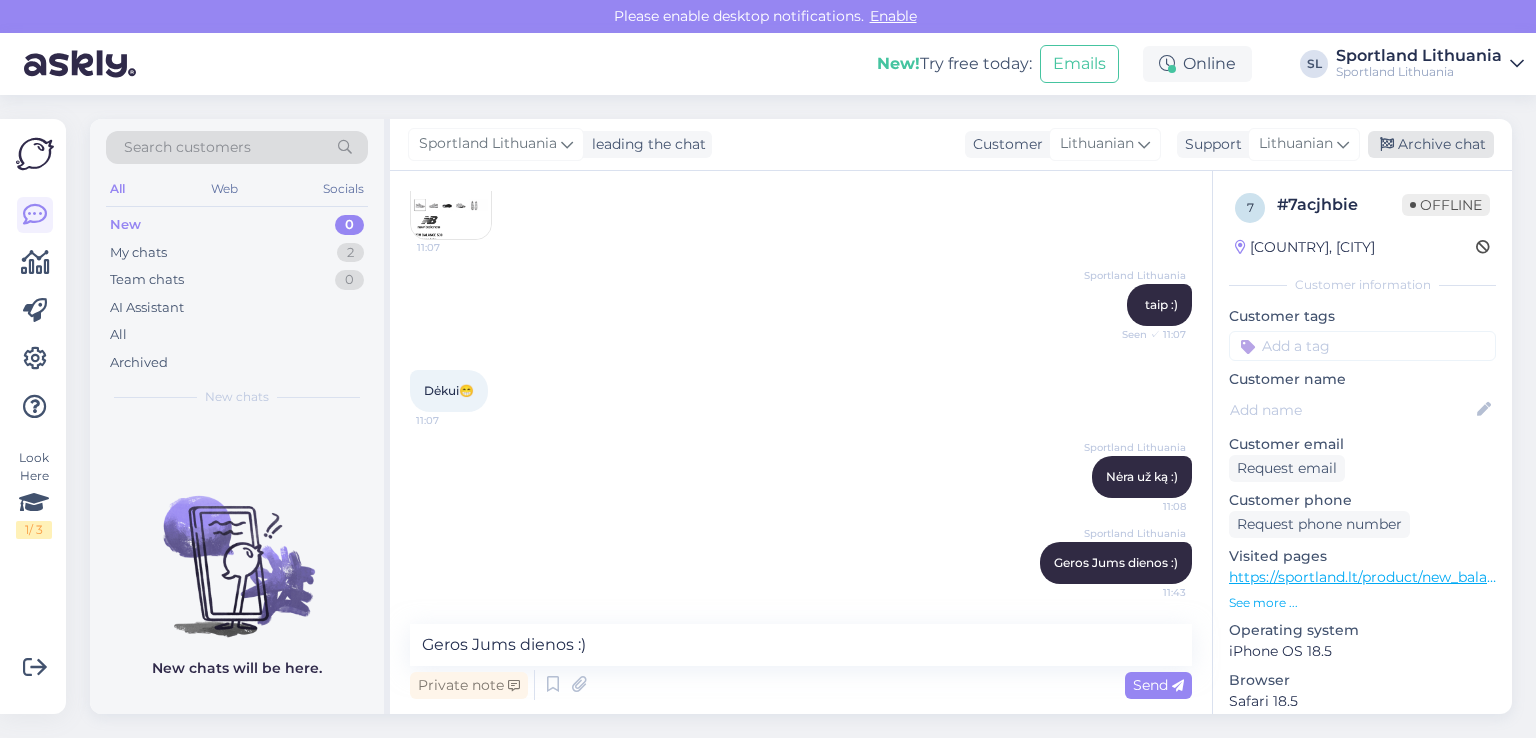 click on "Archive chat" at bounding box center [1431, 144] 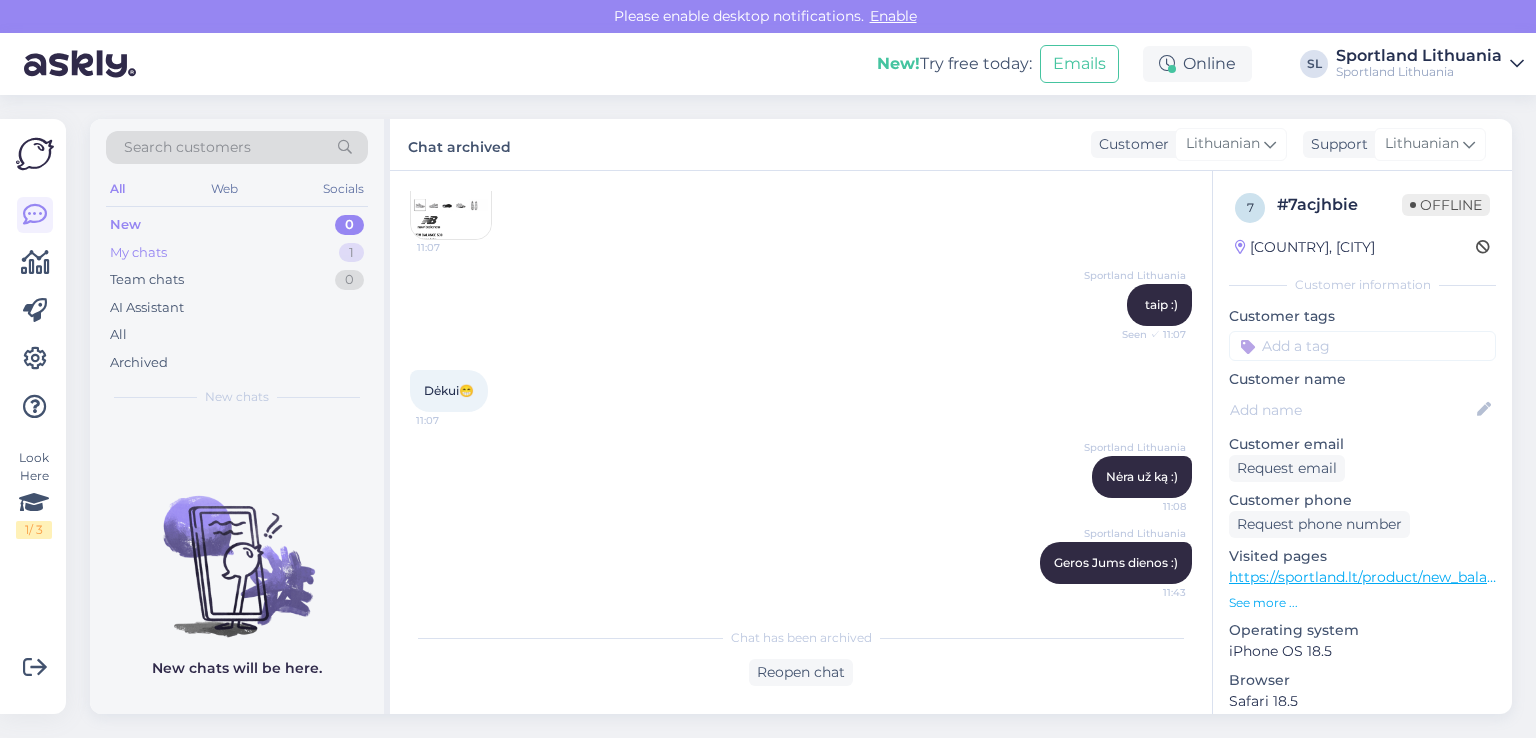 click on "My chats 1" at bounding box center (237, 253) 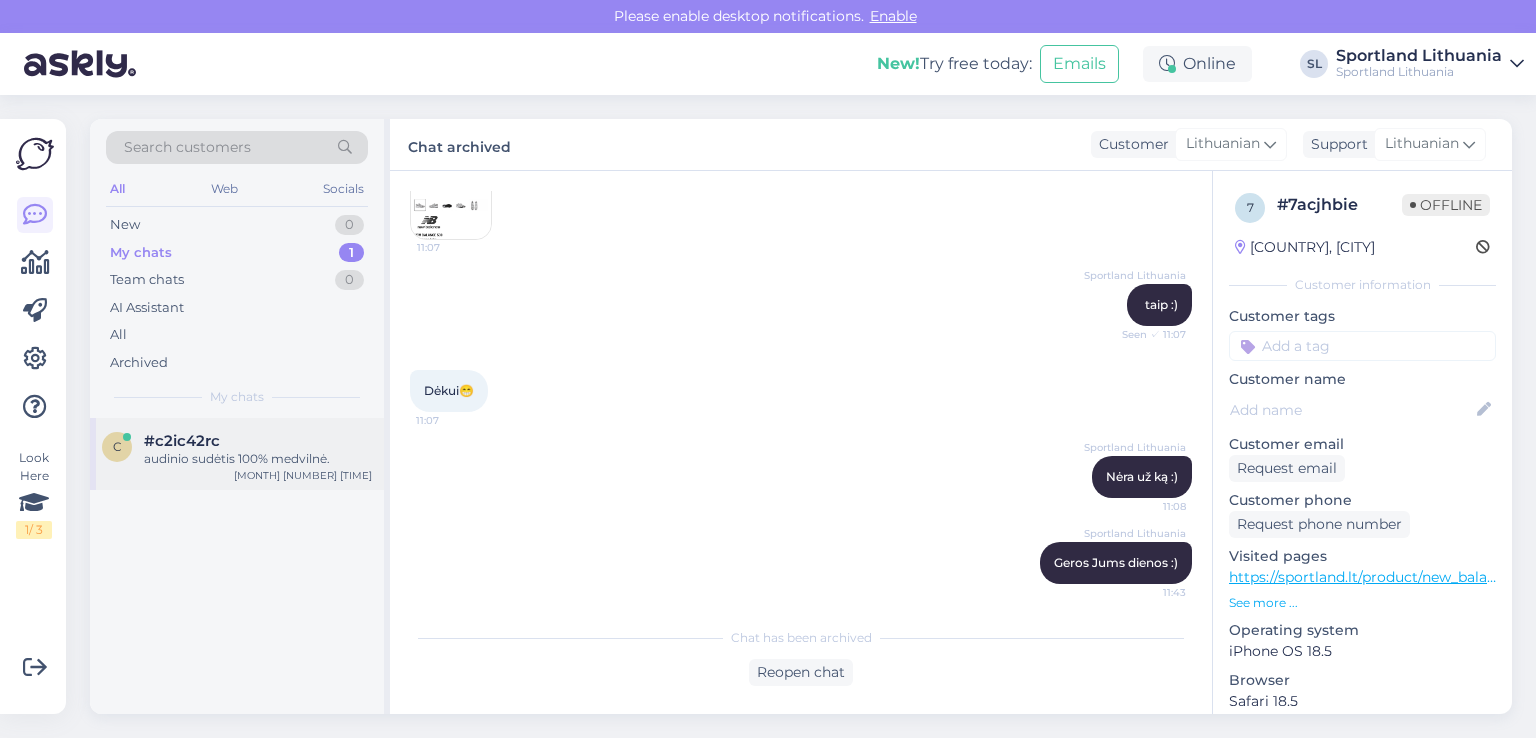 click on "#c2ic42rc" at bounding box center [182, 441] 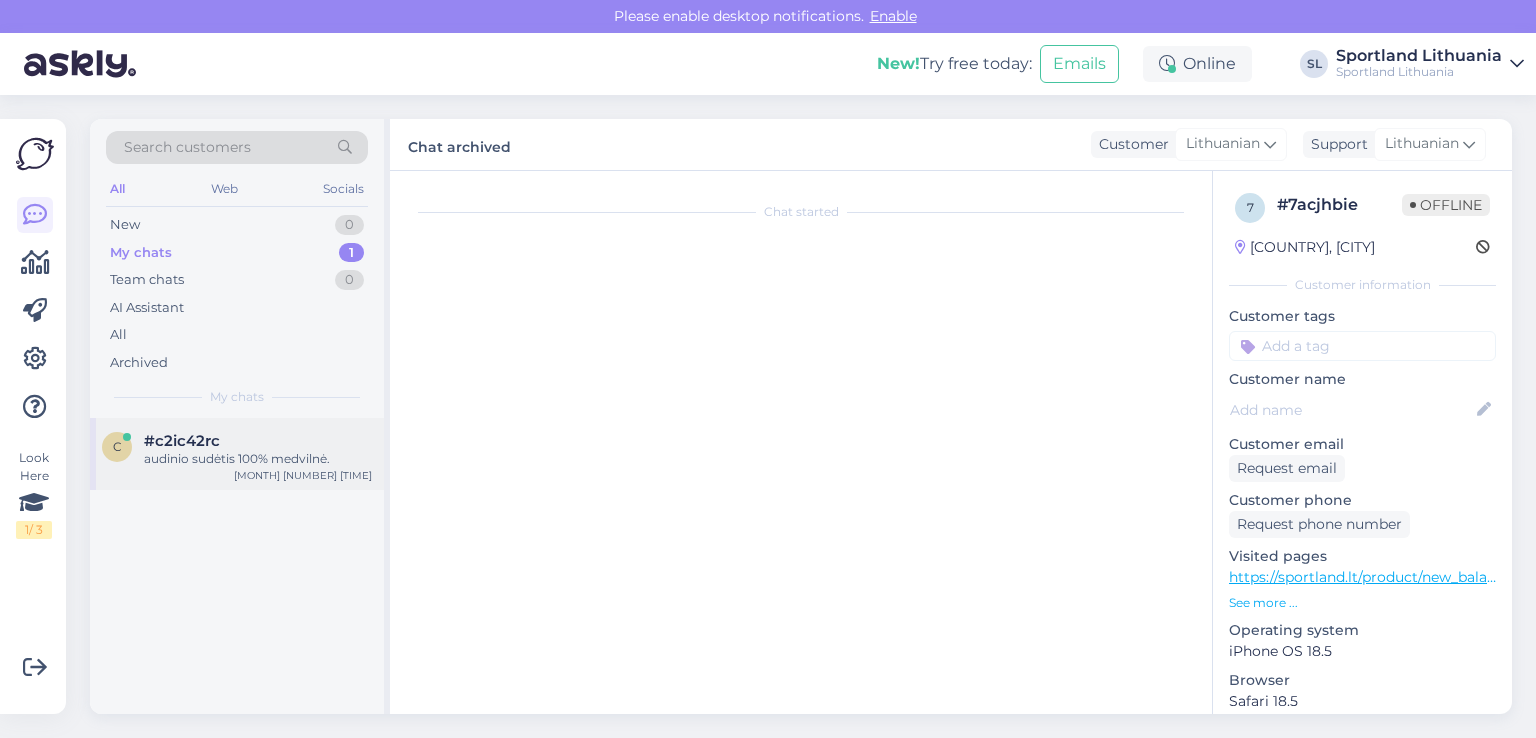 scroll, scrollTop: 153, scrollLeft: 0, axis: vertical 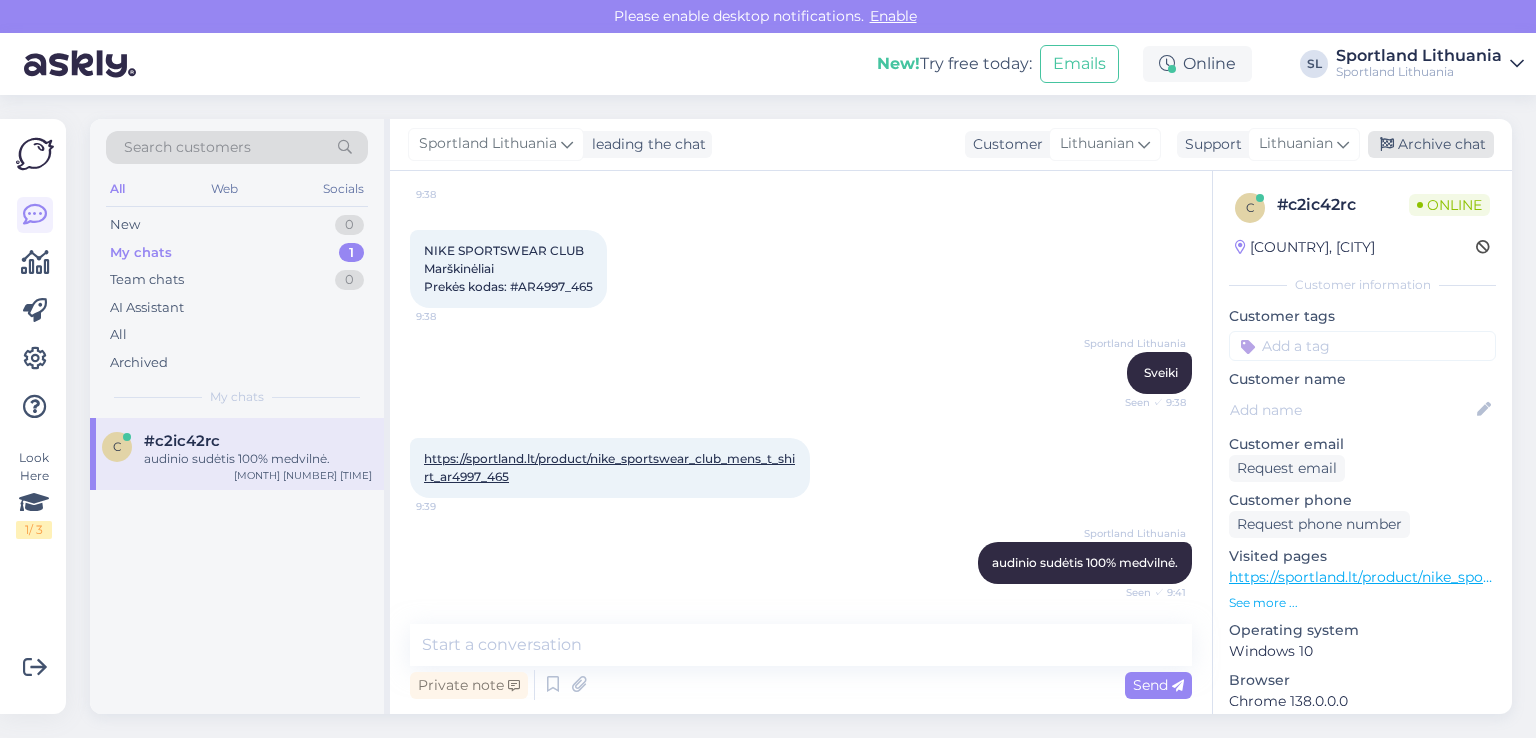 click on "Archive chat" at bounding box center (1431, 144) 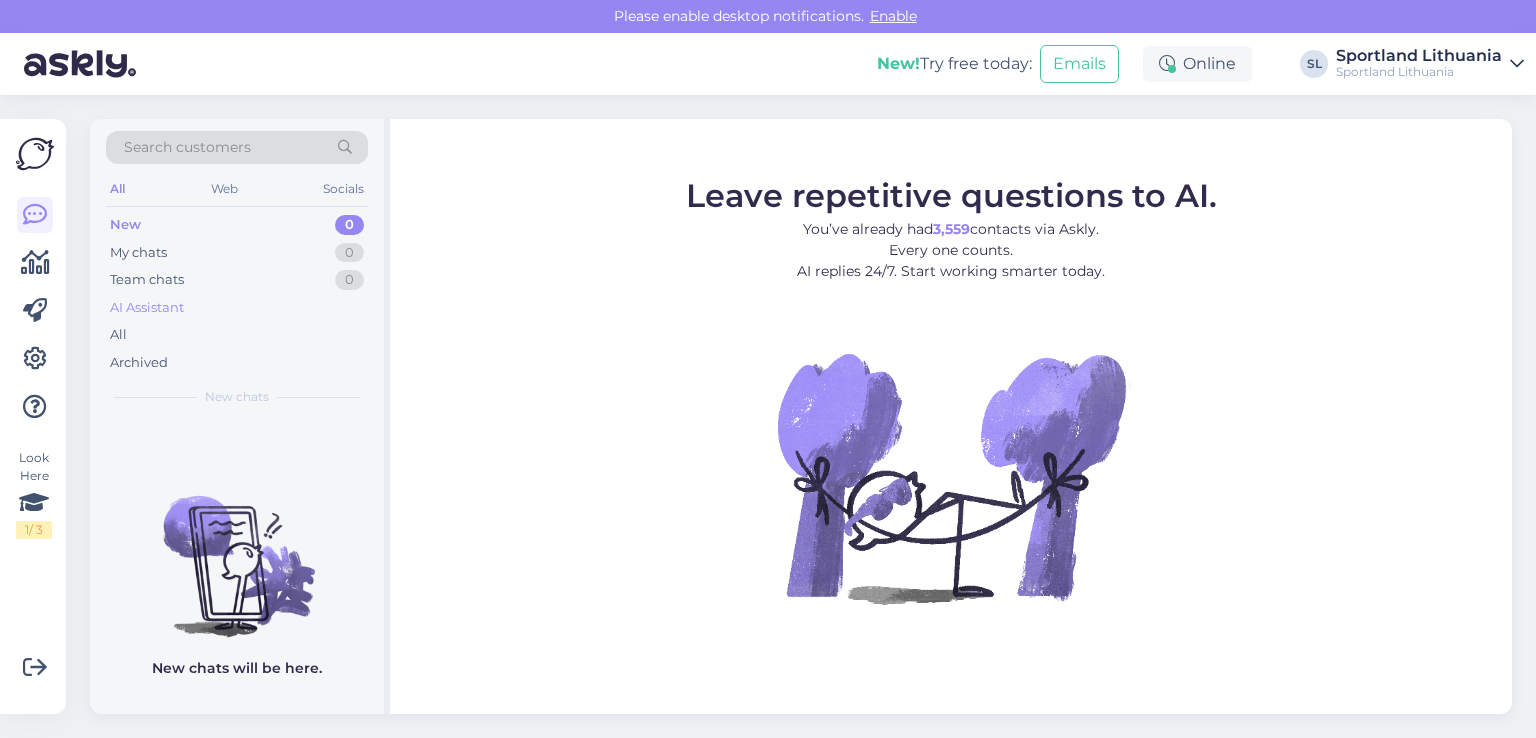 scroll, scrollTop: 0, scrollLeft: 0, axis: both 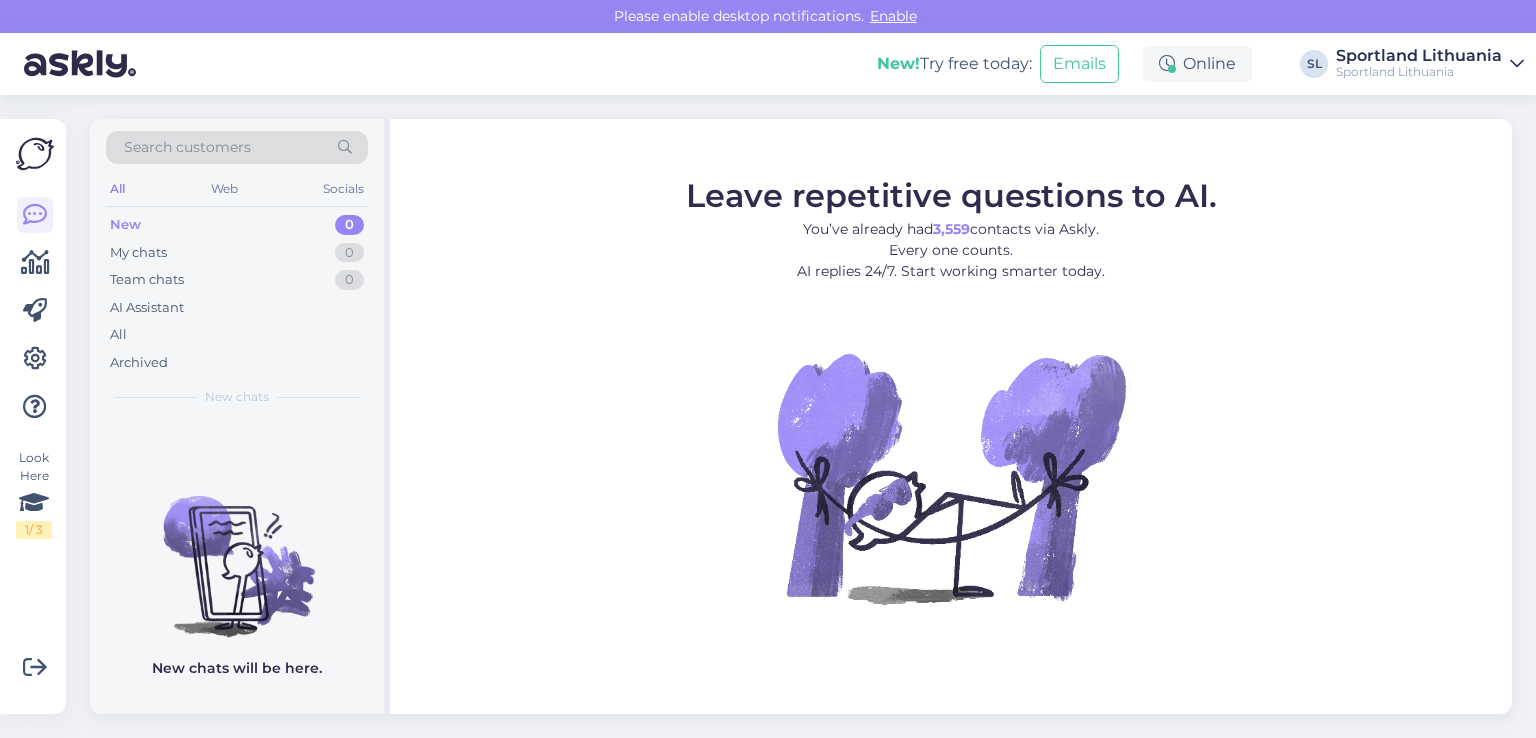 click on "Search customers All Web Socials New 0 My chats 0 Team chats 0 AI Assistant All Archived New chats" at bounding box center (237, 268) 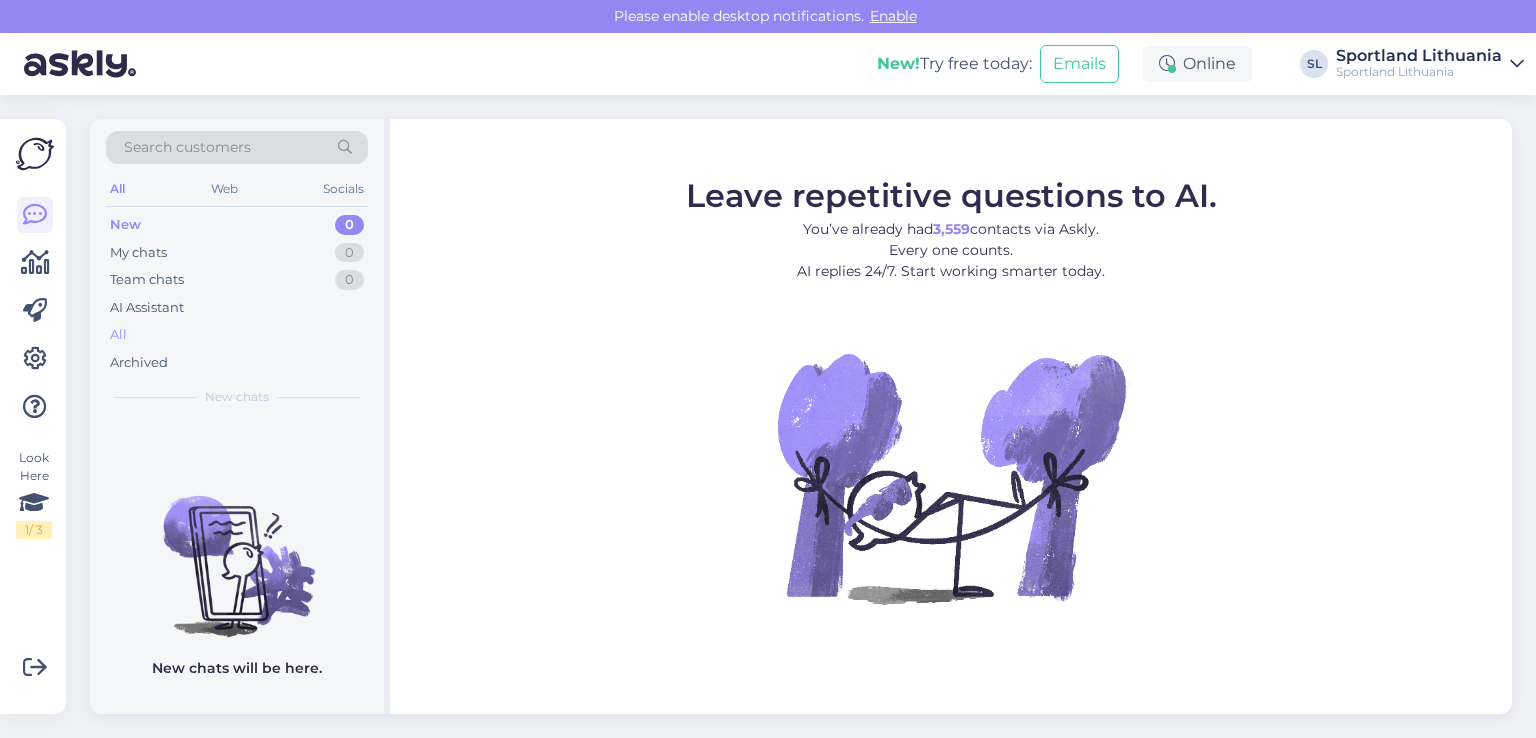 click on "All" at bounding box center [118, 335] 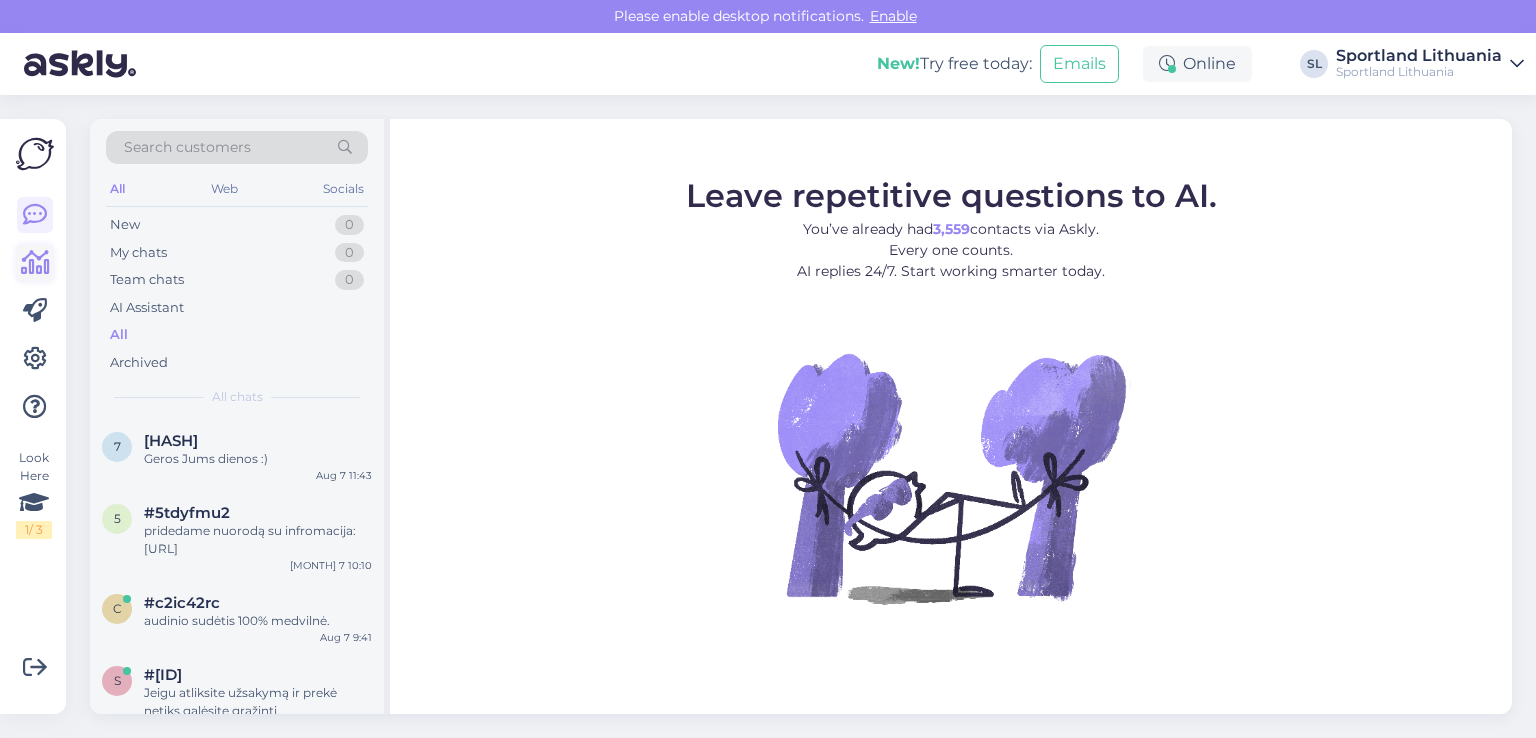 click at bounding box center [35, 263] 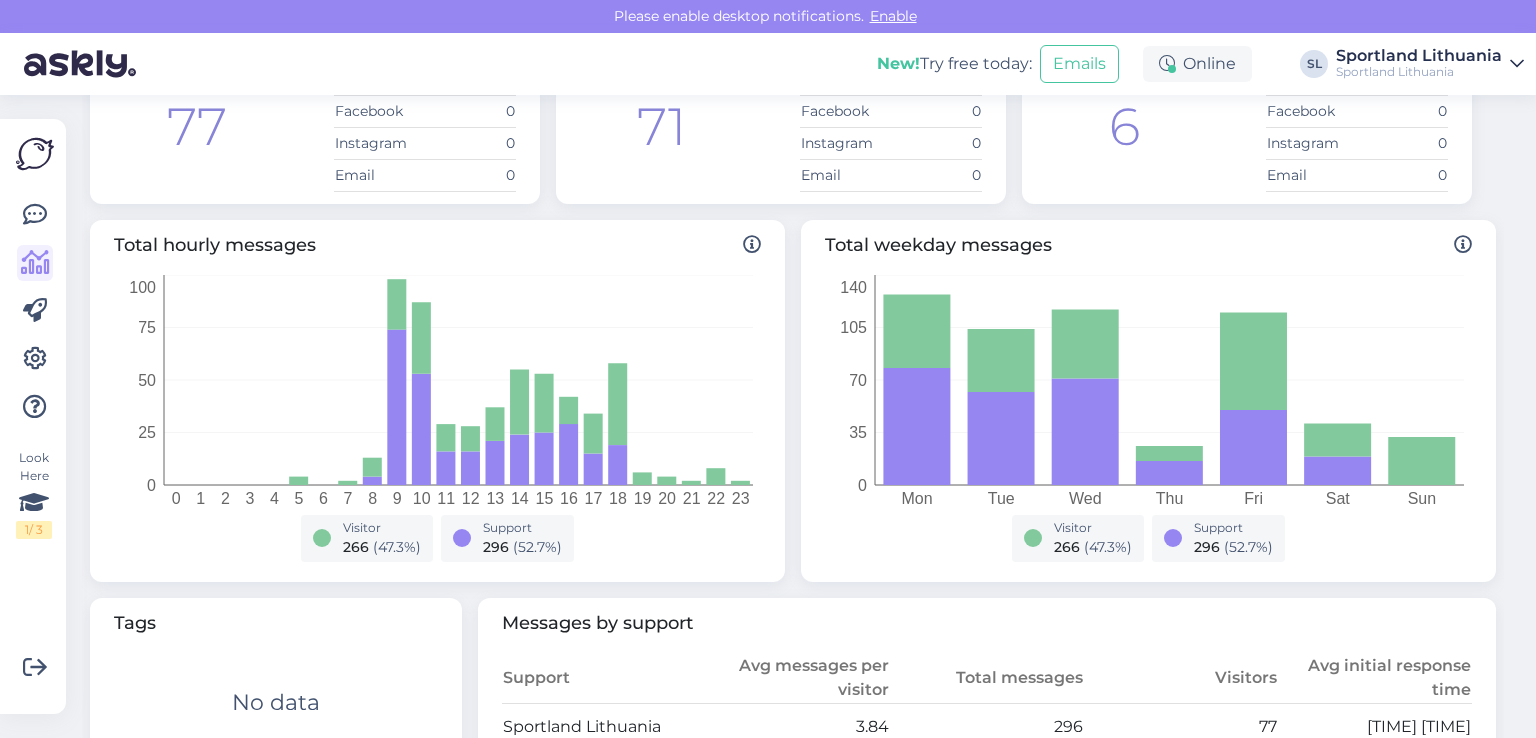 scroll, scrollTop: 0, scrollLeft: 0, axis: both 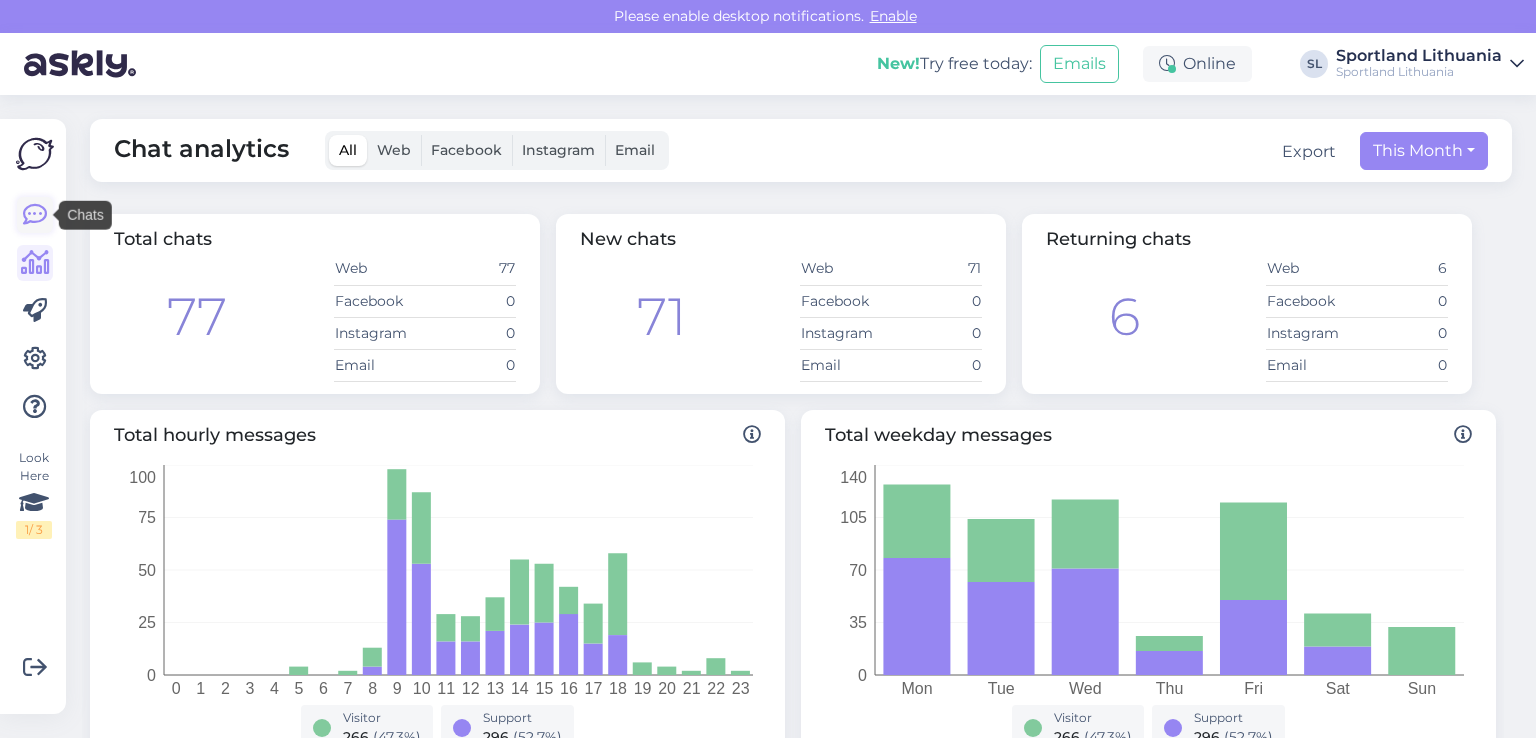click at bounding box center [35, 215] 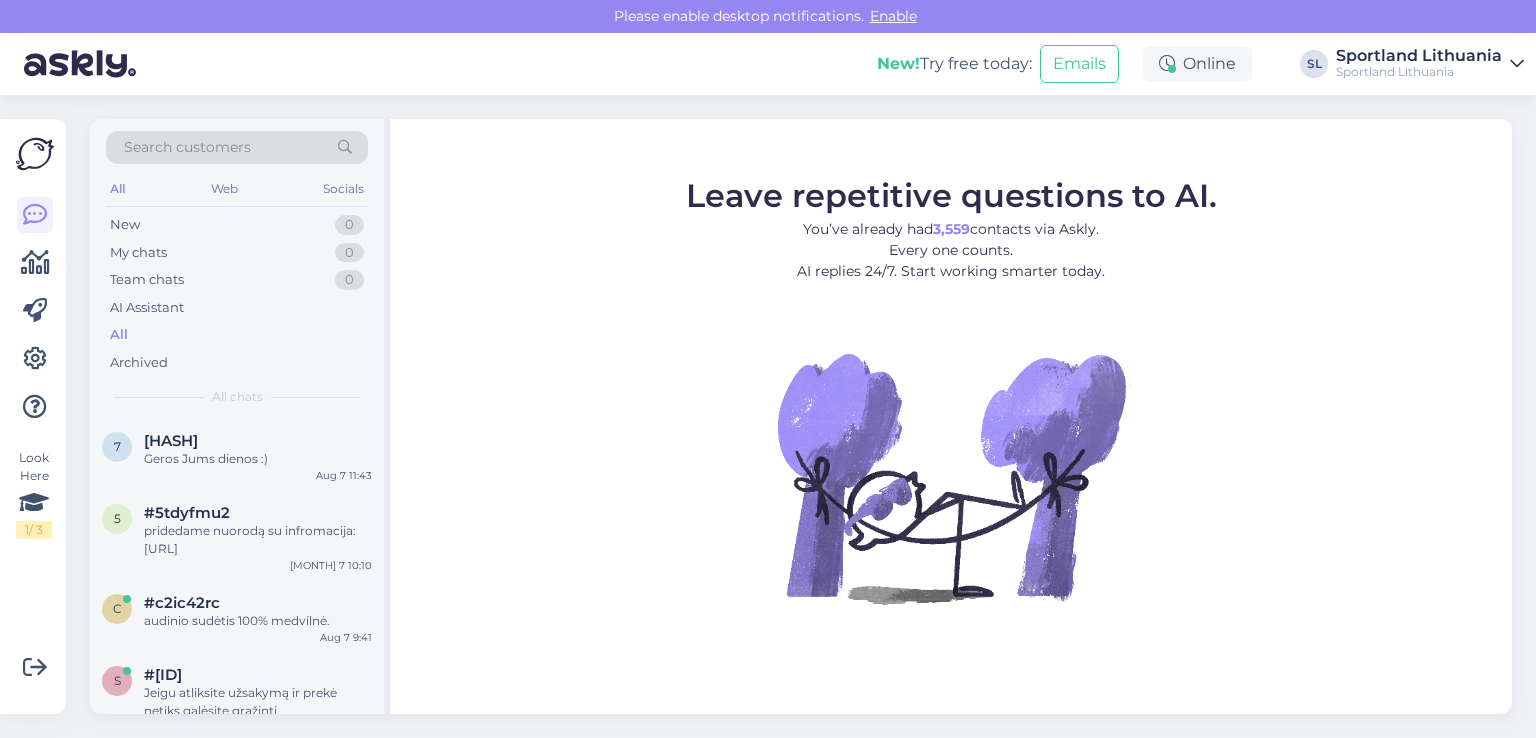 click on "All" at bounding box center [237, 335] 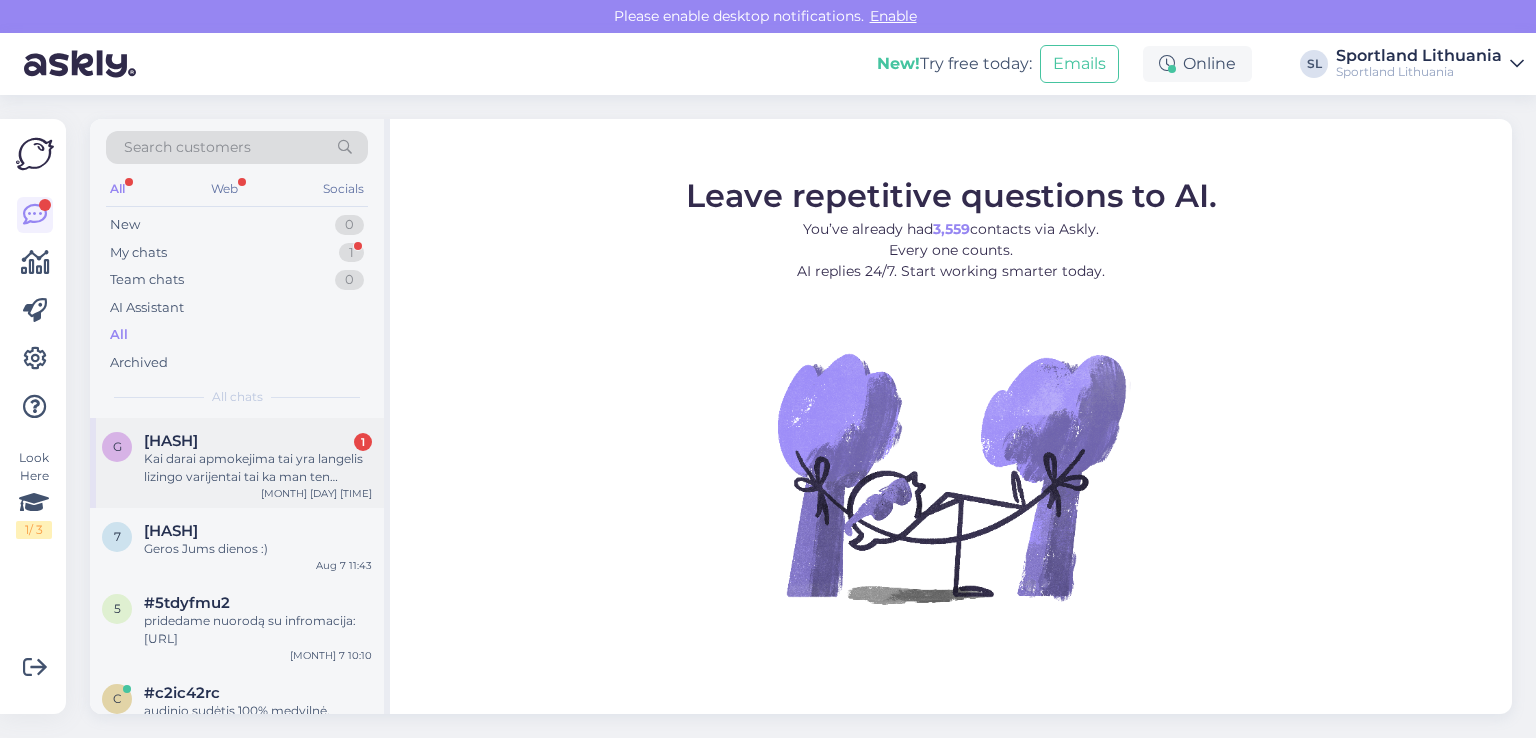 click on "#gj1aj0nc" at bounding box center [171, 441] 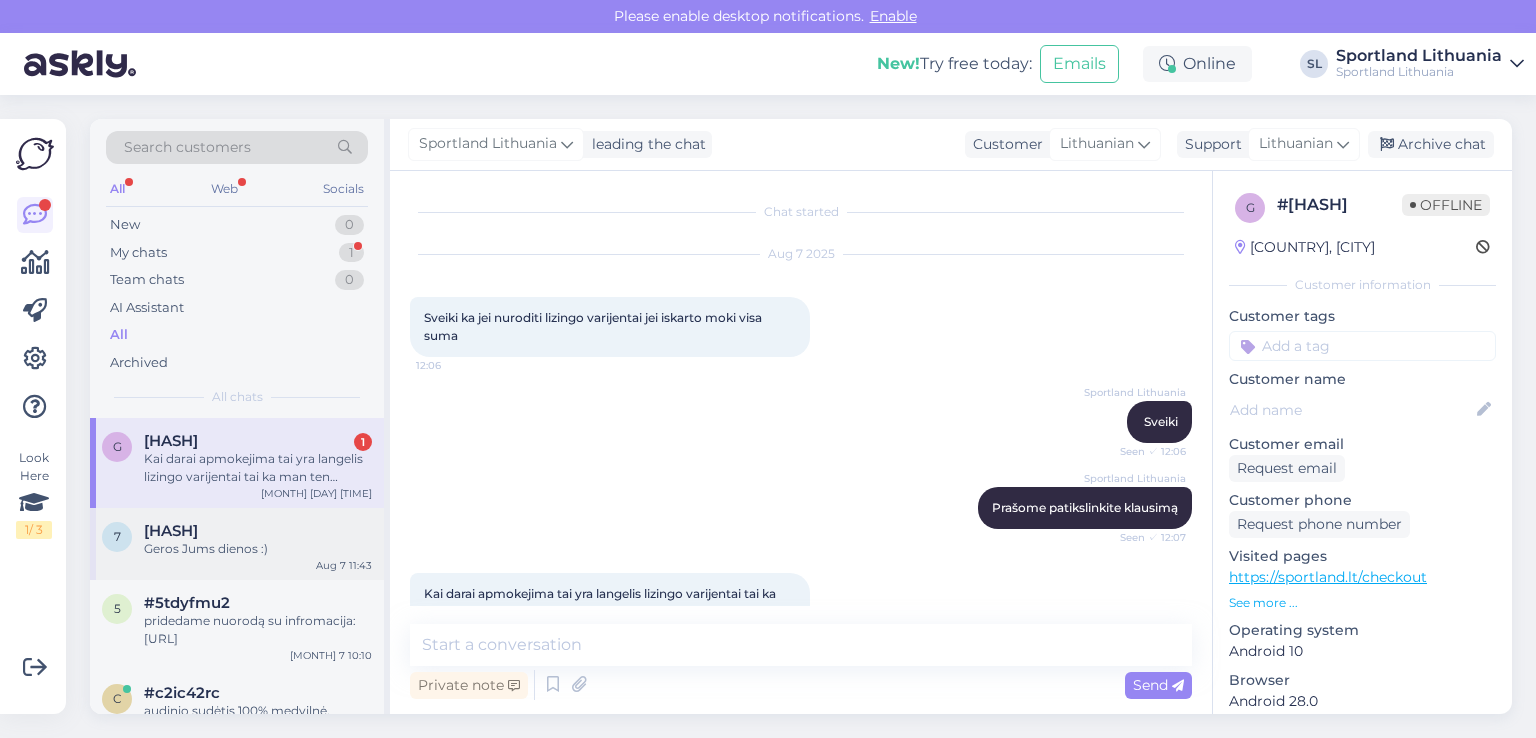 scroll, scrollTop: 42, scrollLeft: 0, axis: vertical 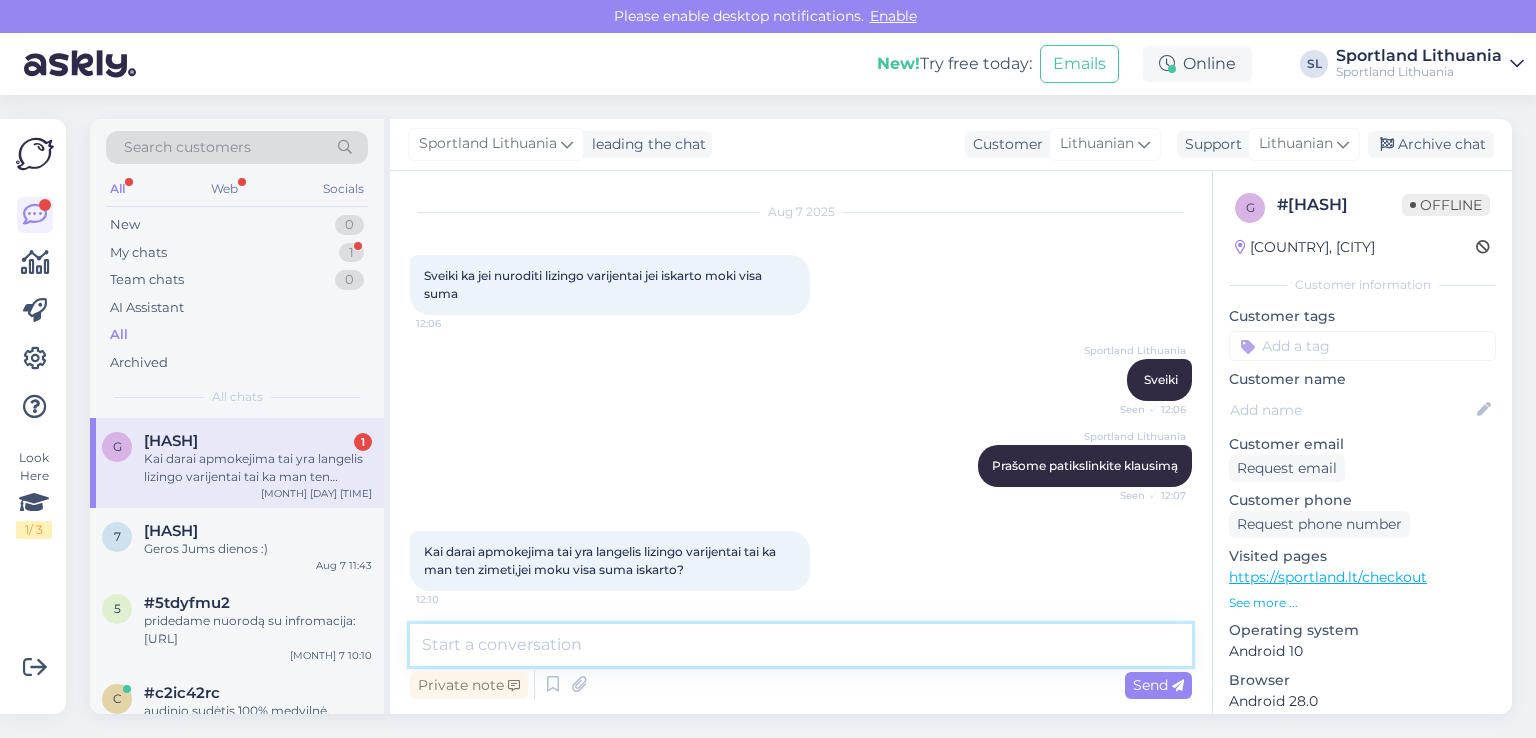 click at bounding box center (801, 645) 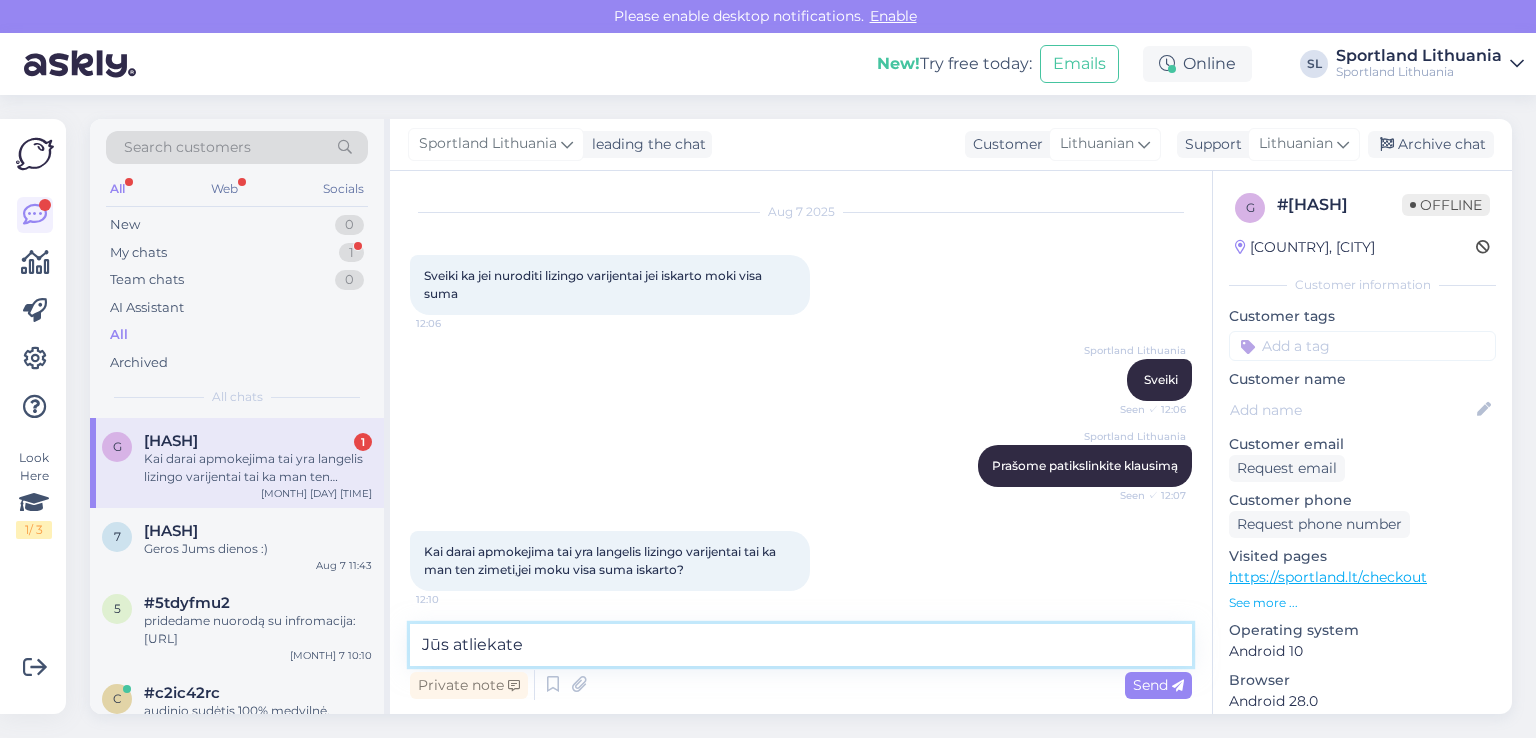 click on "Jūs atliekate" at bounding box center (801, 645) 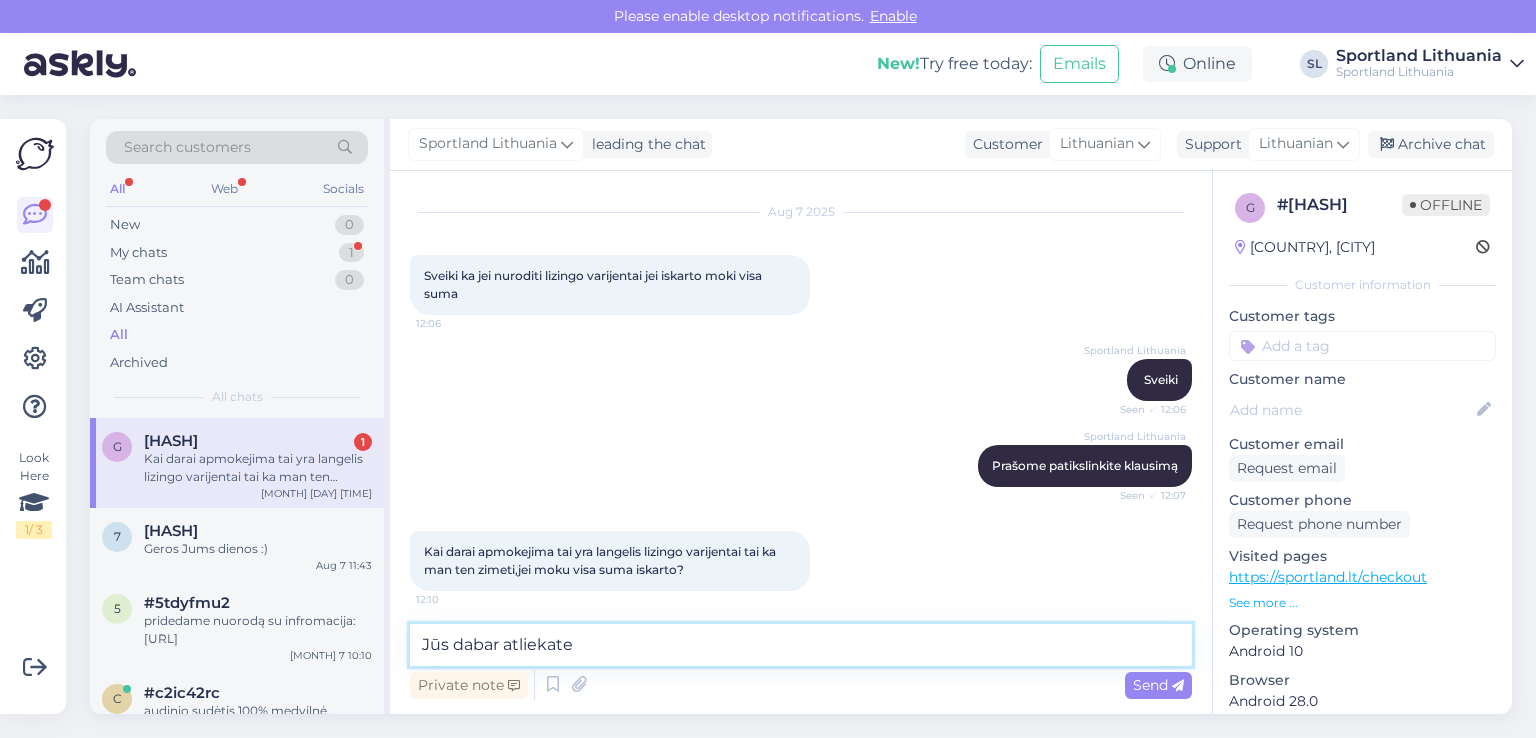 click on "Jūs dabar atliekate" at bounding box center (801, 645) 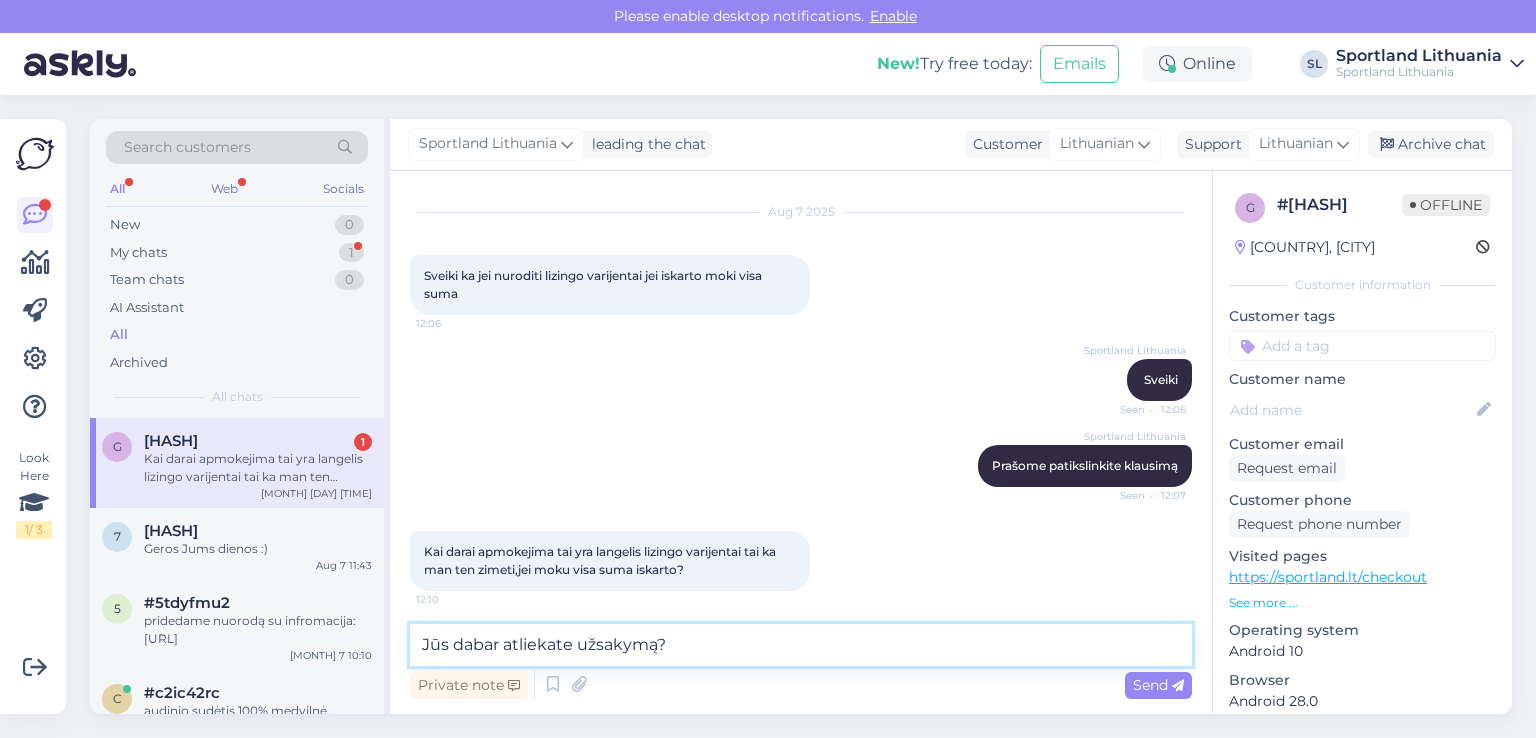 type on "Jūs dabar atliekate užsakymą?" 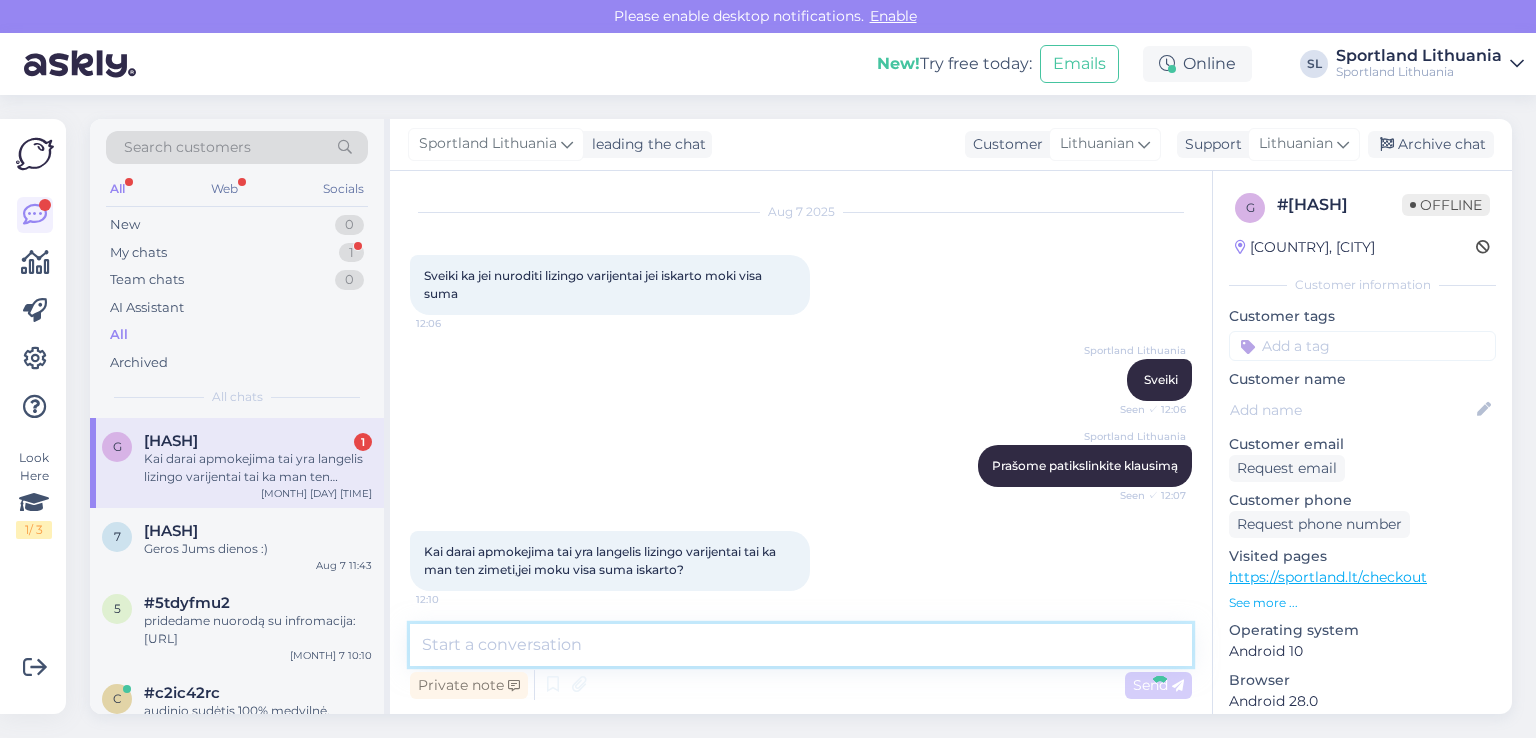 scroll, scrollTop: 136, scrollLeft: 0, axis: vertical 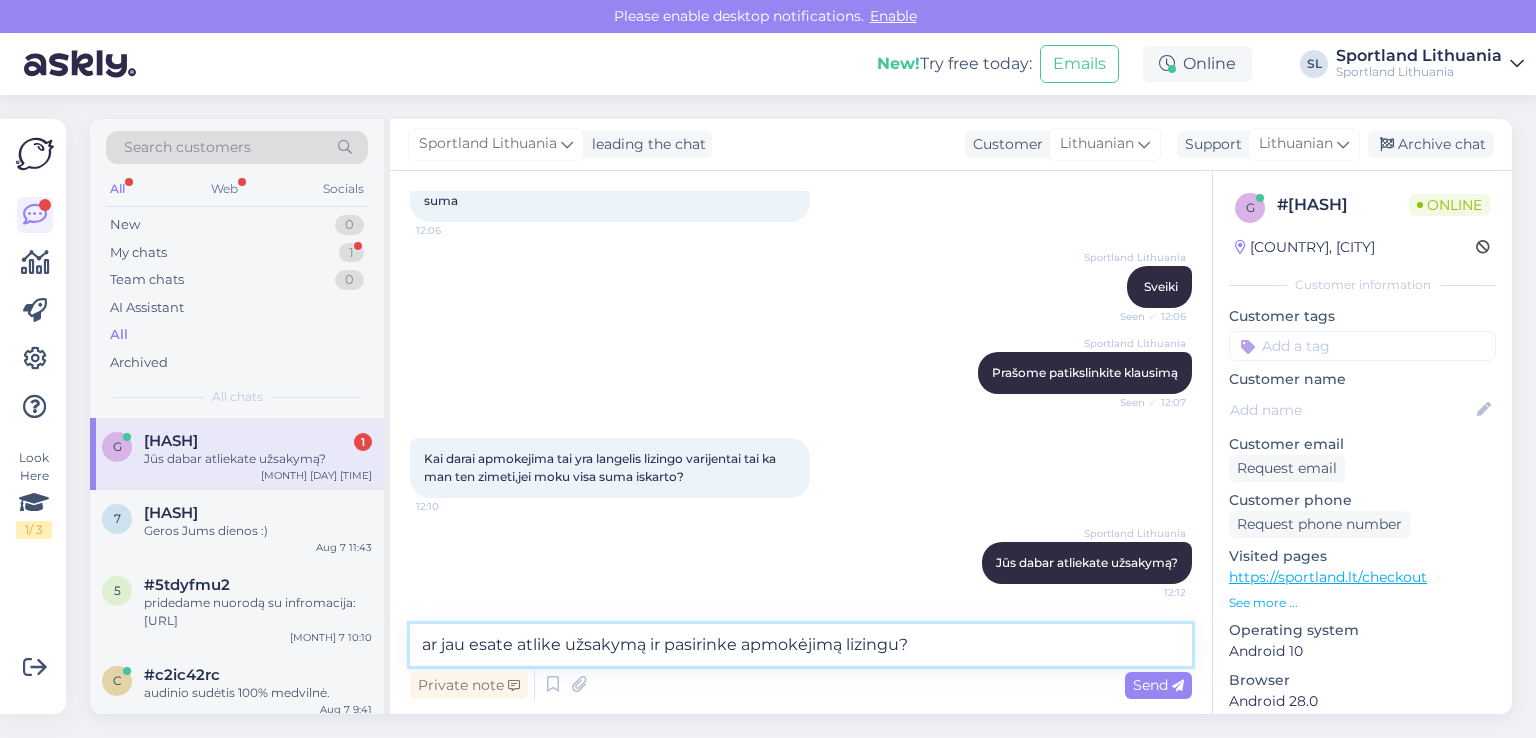 type on "ar jau esate atlike užsakymą ir pasirinke apmokėjimą lizingu?" 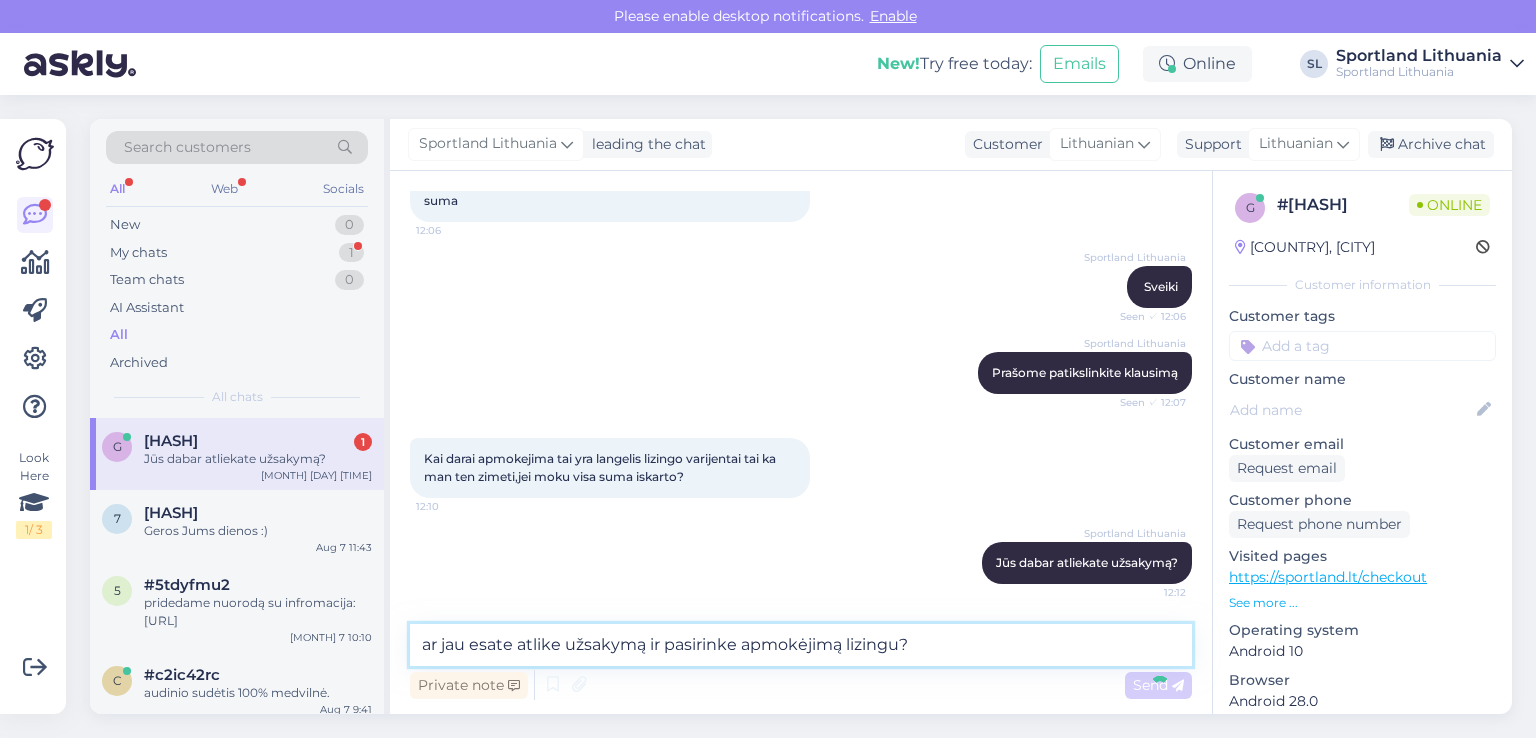 type 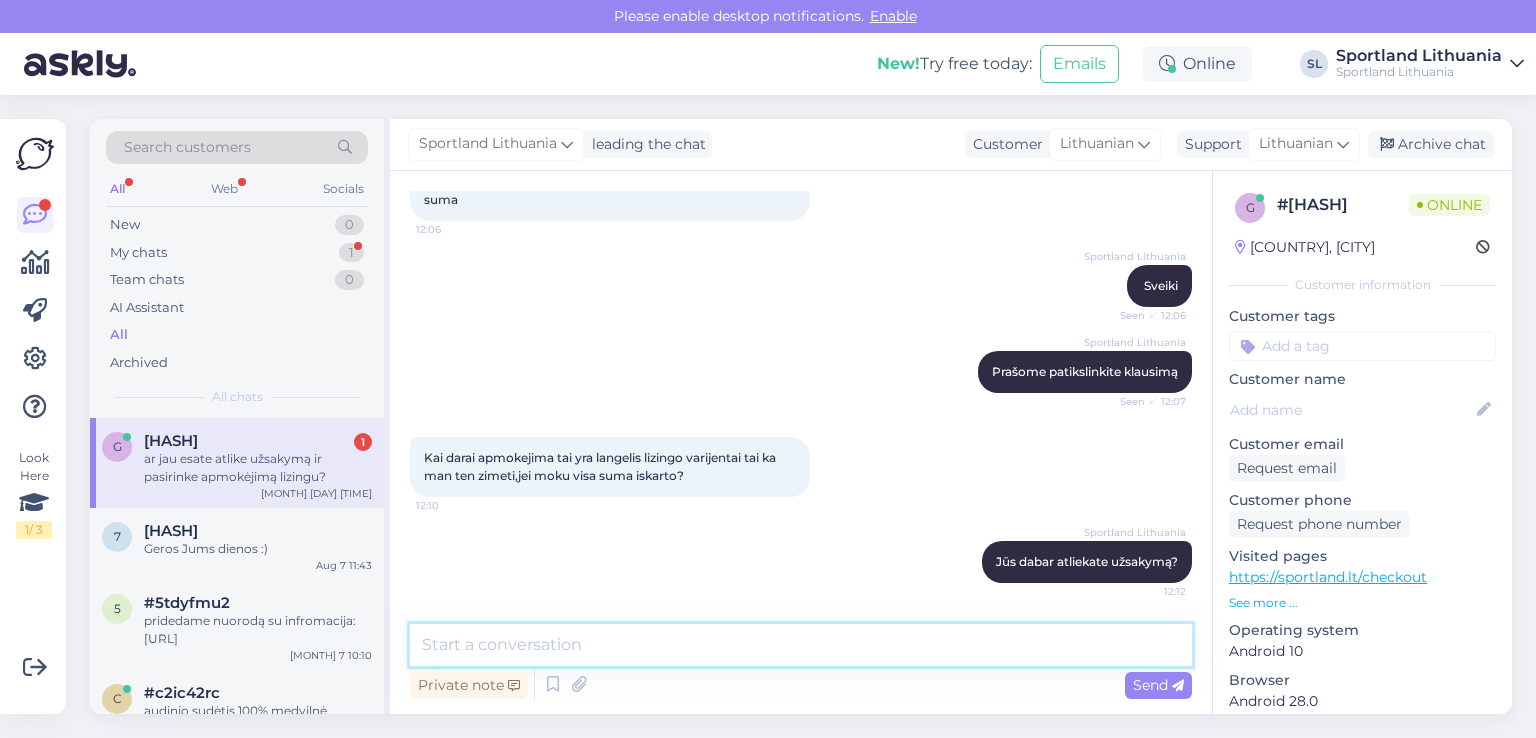 scroll, scrollTop: 240, scrollLeft: 0, axis: vertical 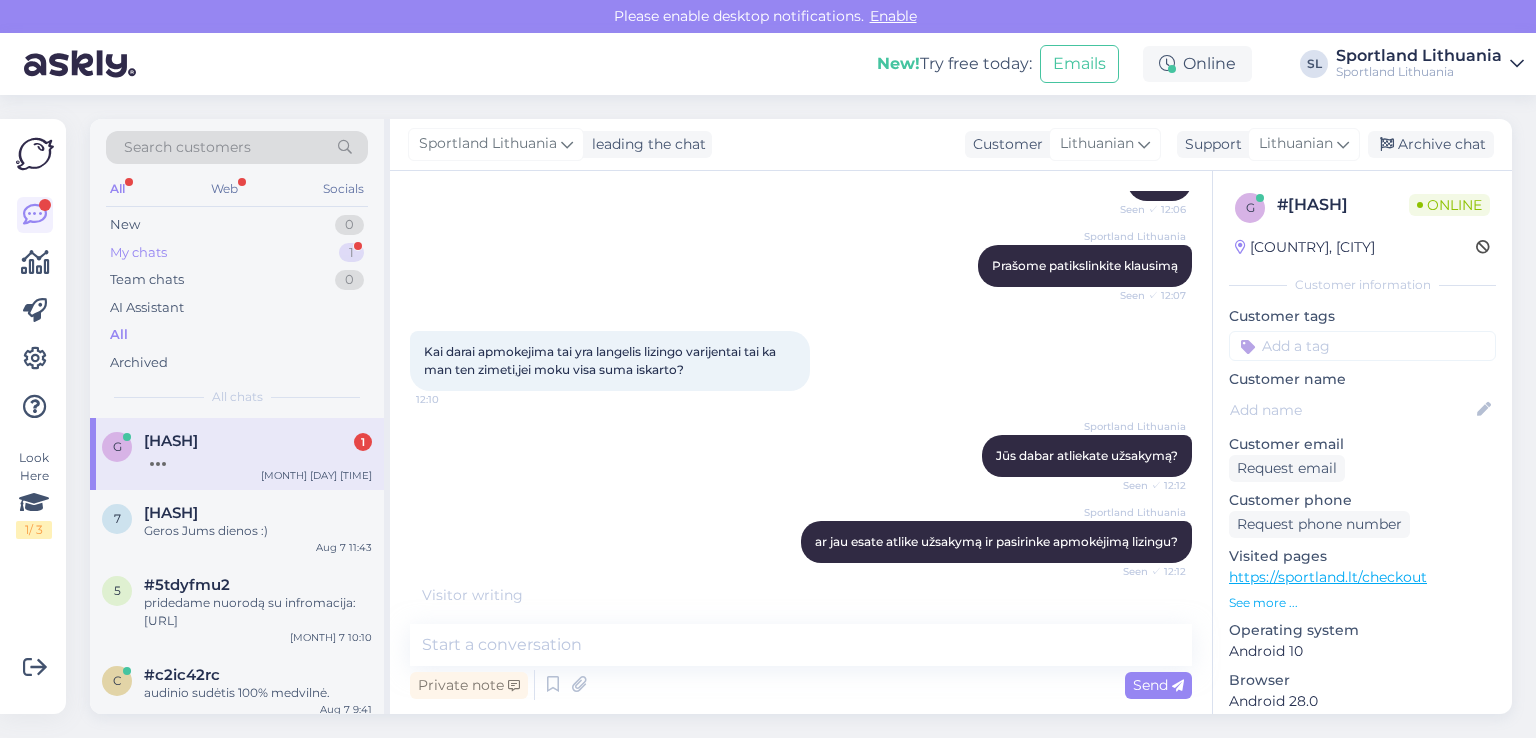 click on "My chats 1" at bounding box center [237, 253] 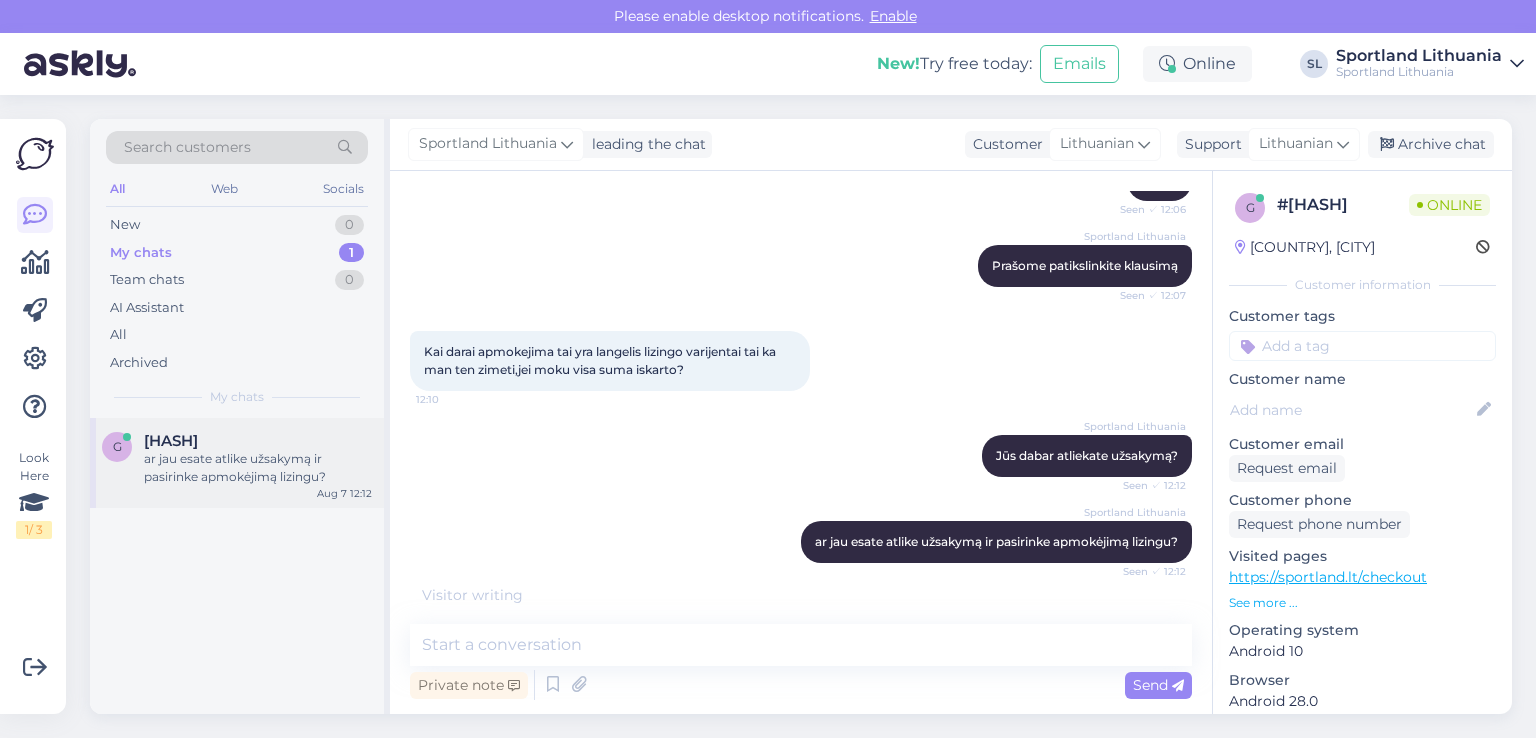 click on "ar jau esate atlike užsakymą ir pasirinke apmokėjimą lizingu?" at bounding box center [258, 468] 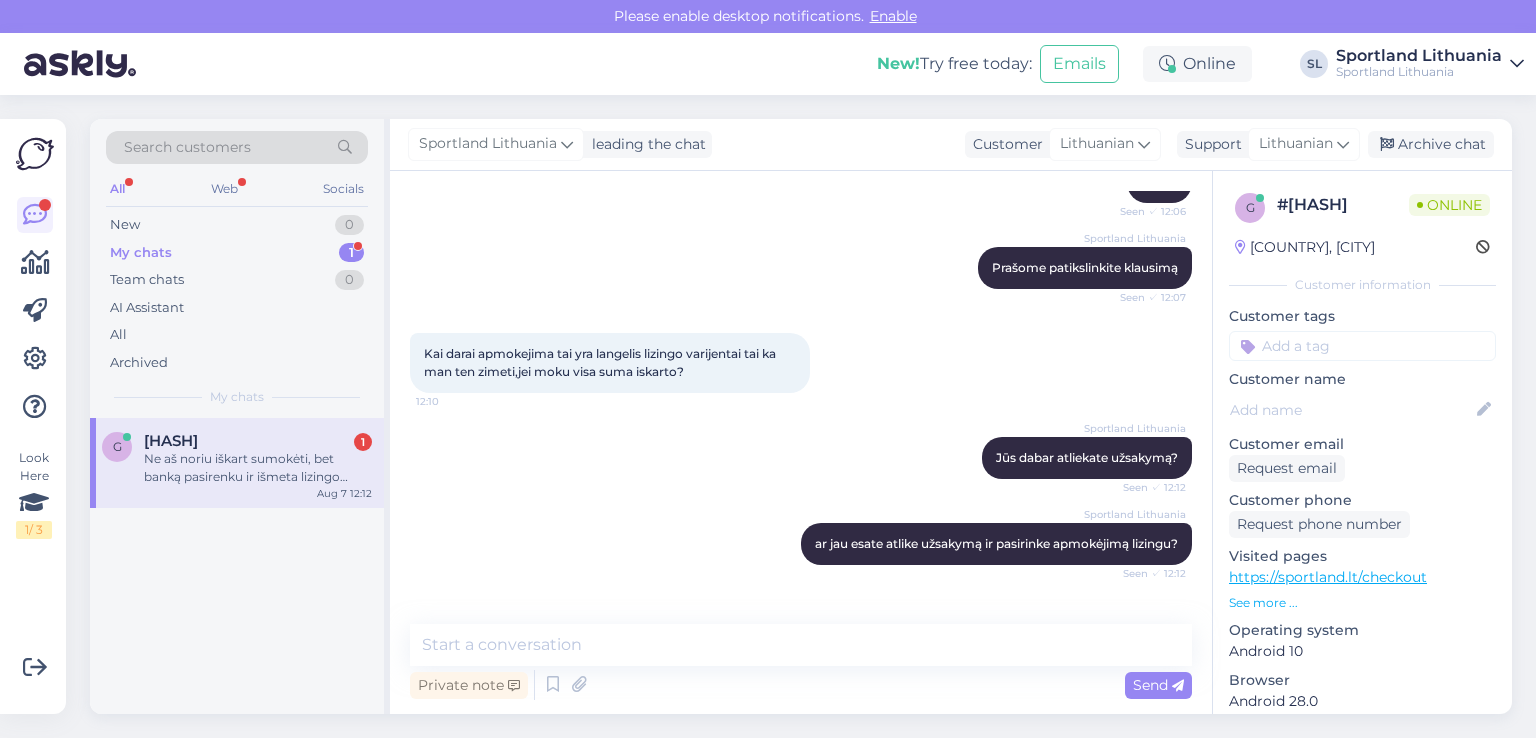 scroll, scrollTop: 344, scrollLeft: 0, axis: vertical 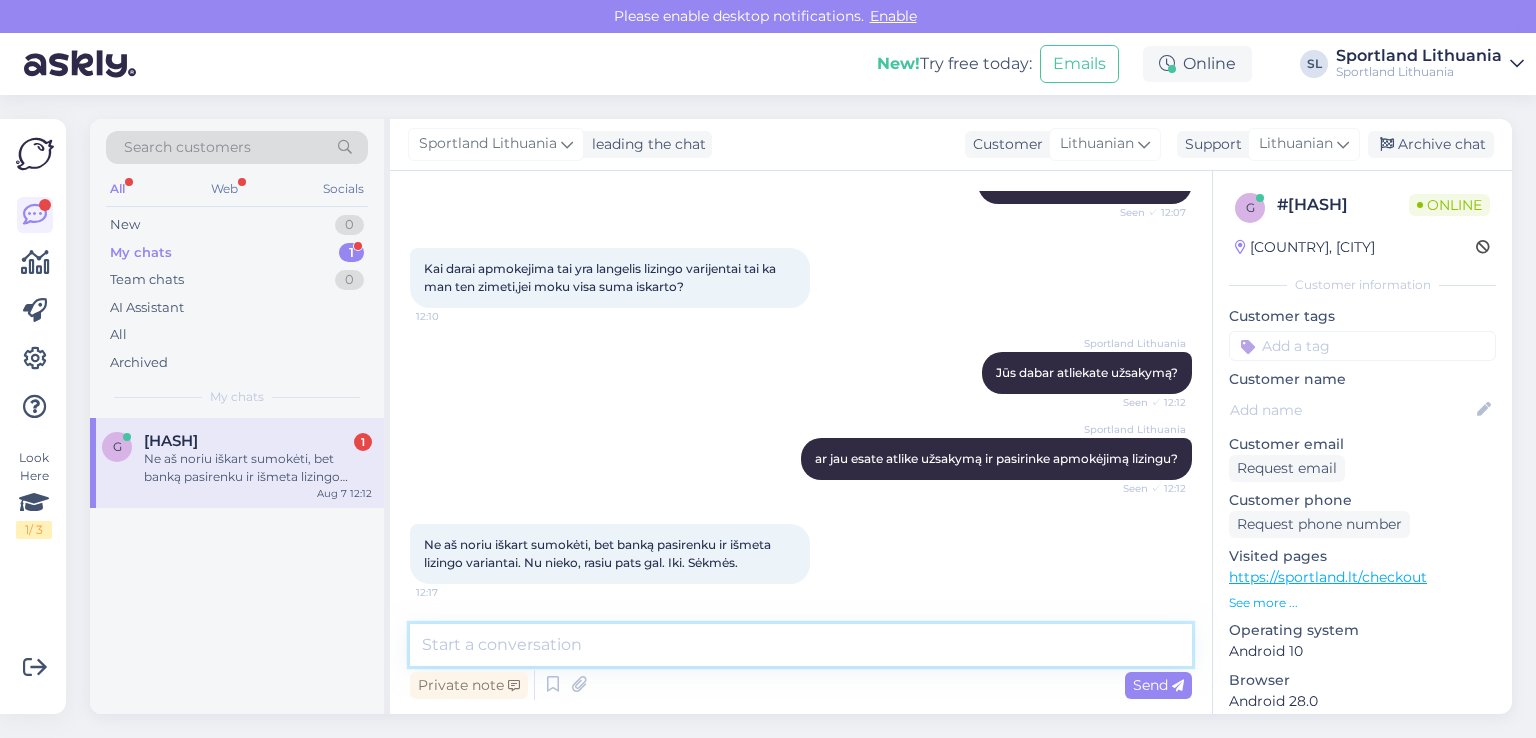 click at bounding box center [801, 645] 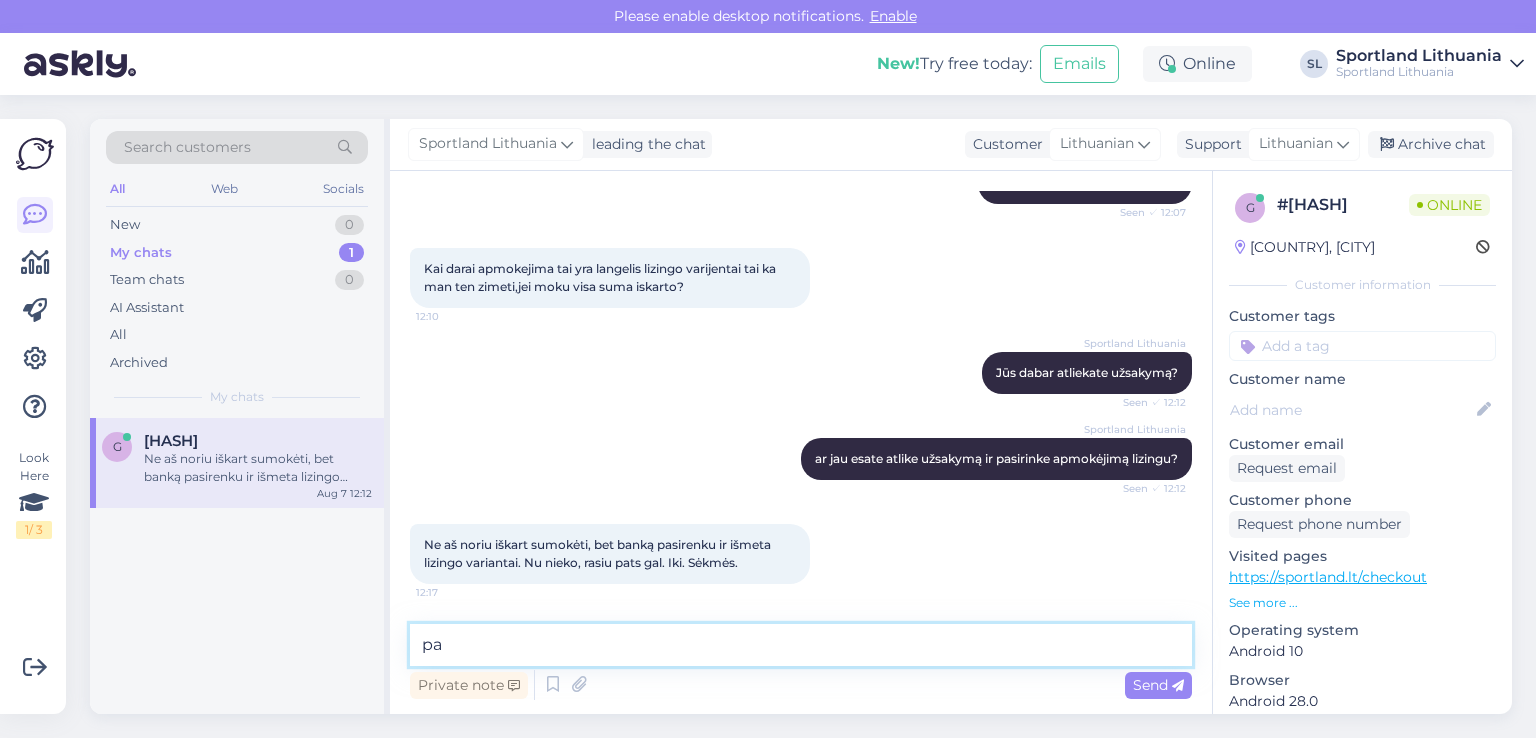 type on "p" 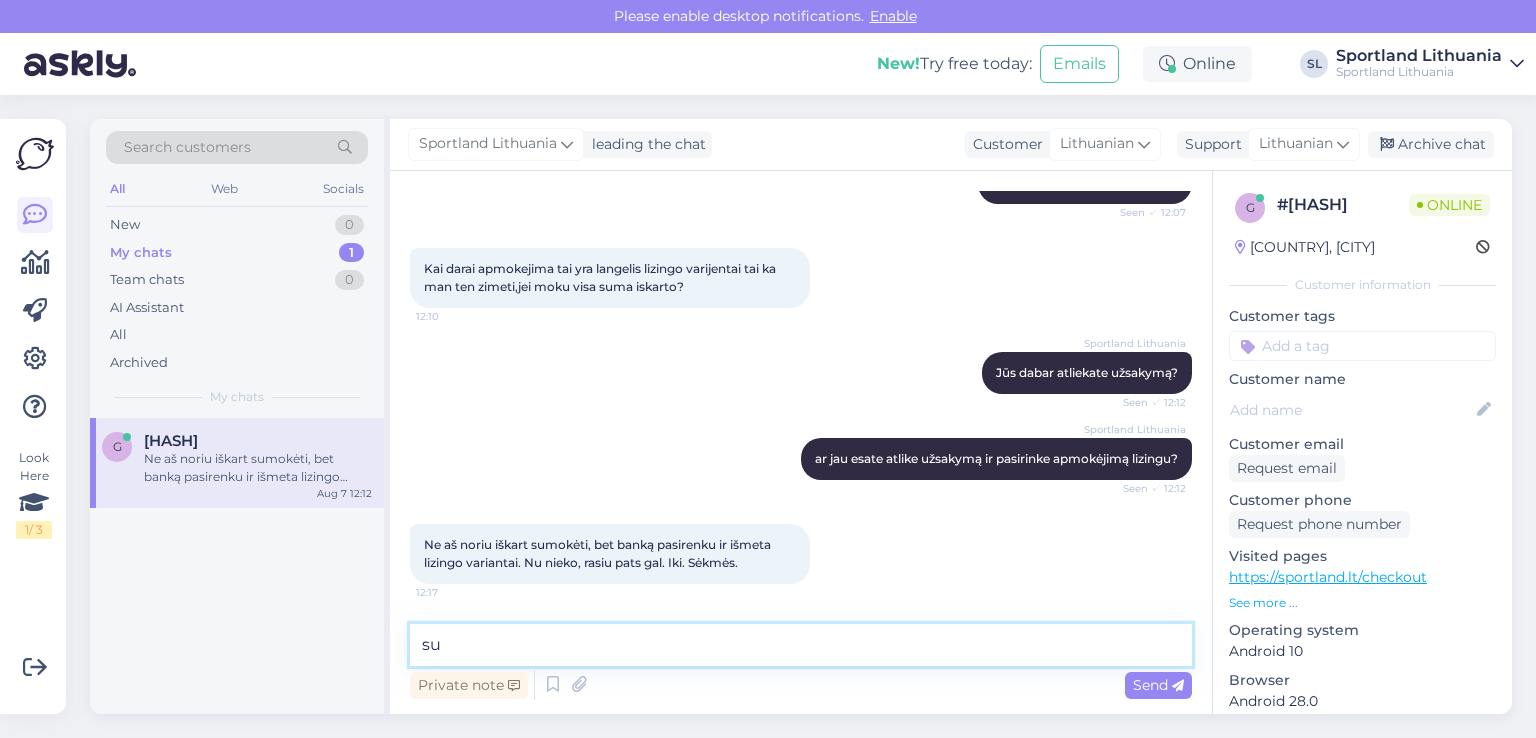 type on "s" 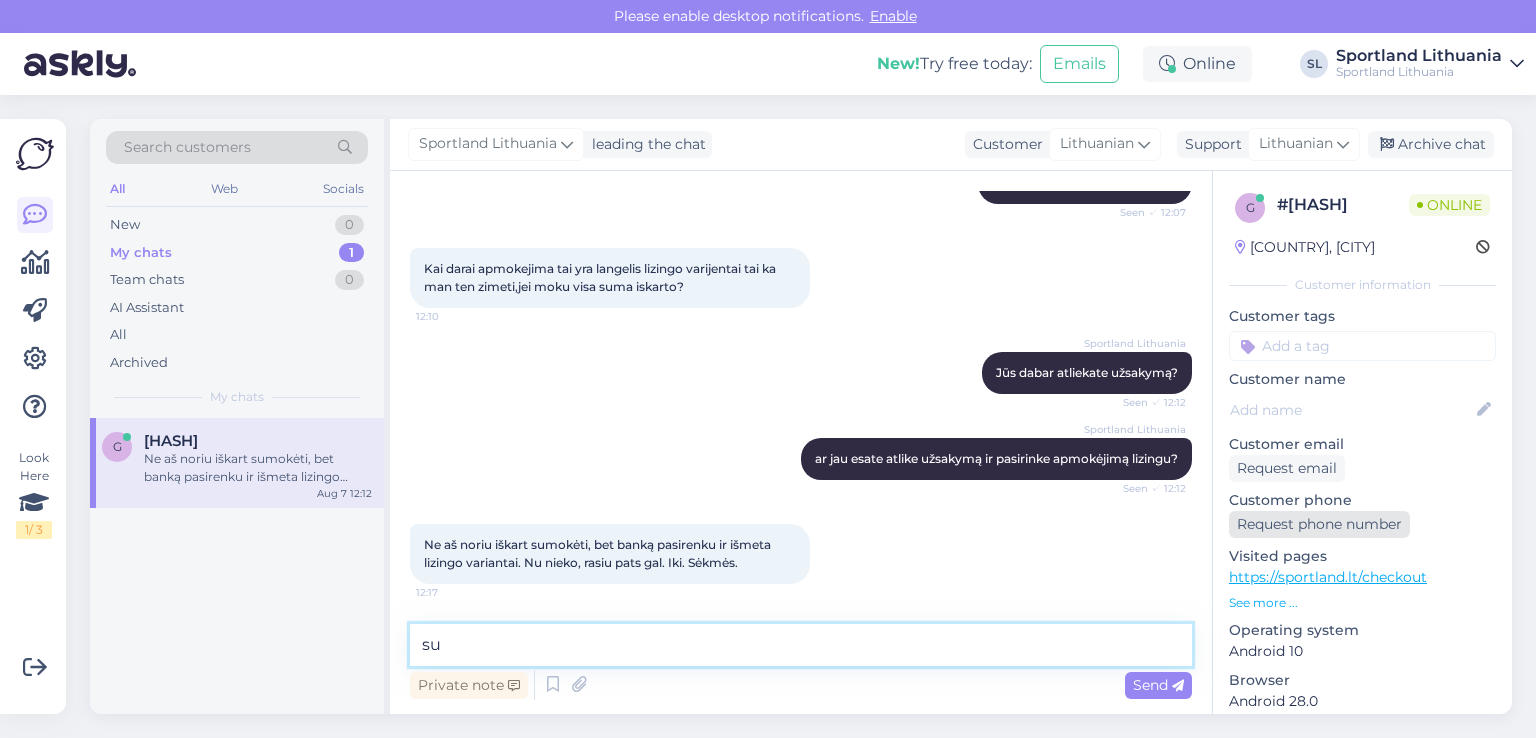type on "s" 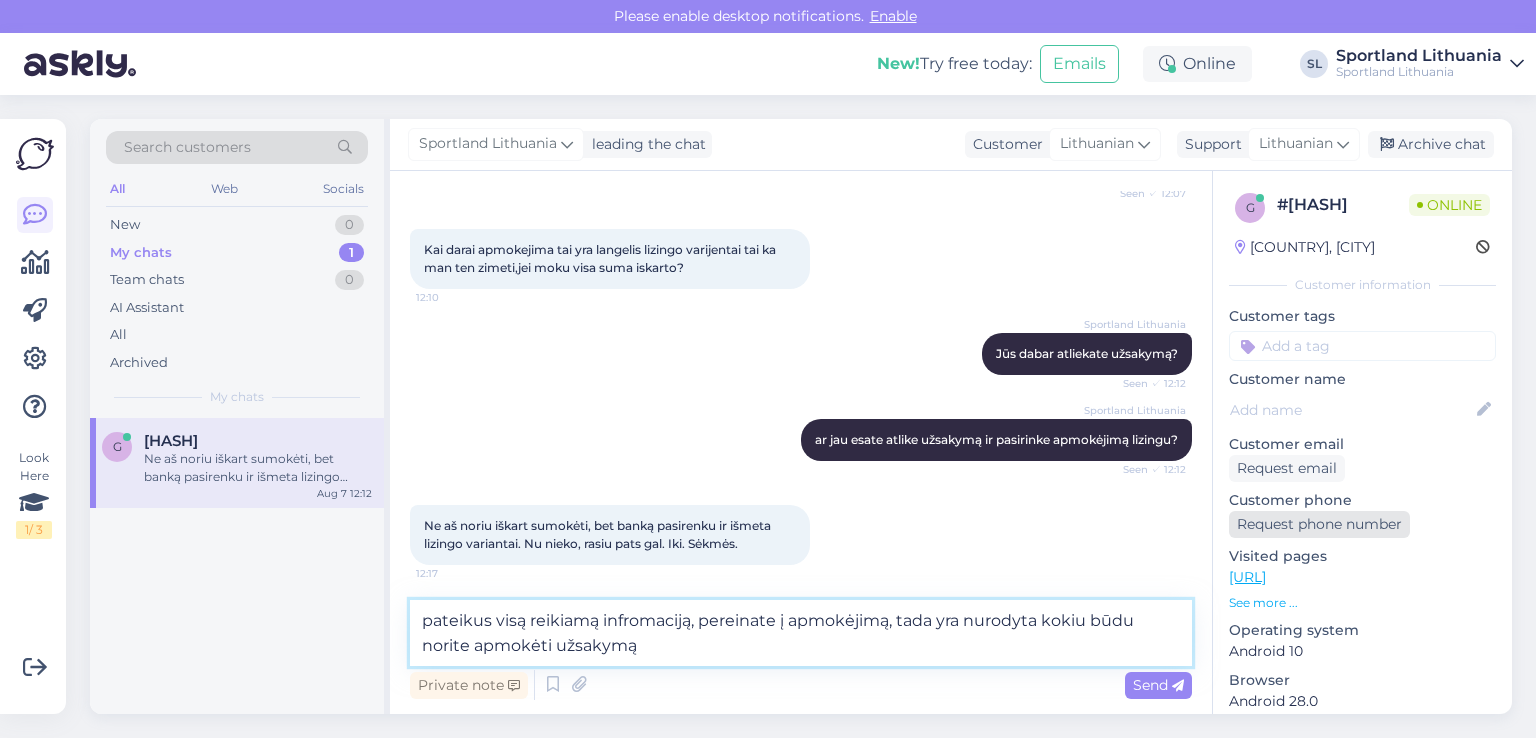type on "pateikus visą reikiamą infromaciją, pereinate į apmokėjimą, tada yra nurodyta kokiu būdu norite apmokėti užsakymą" 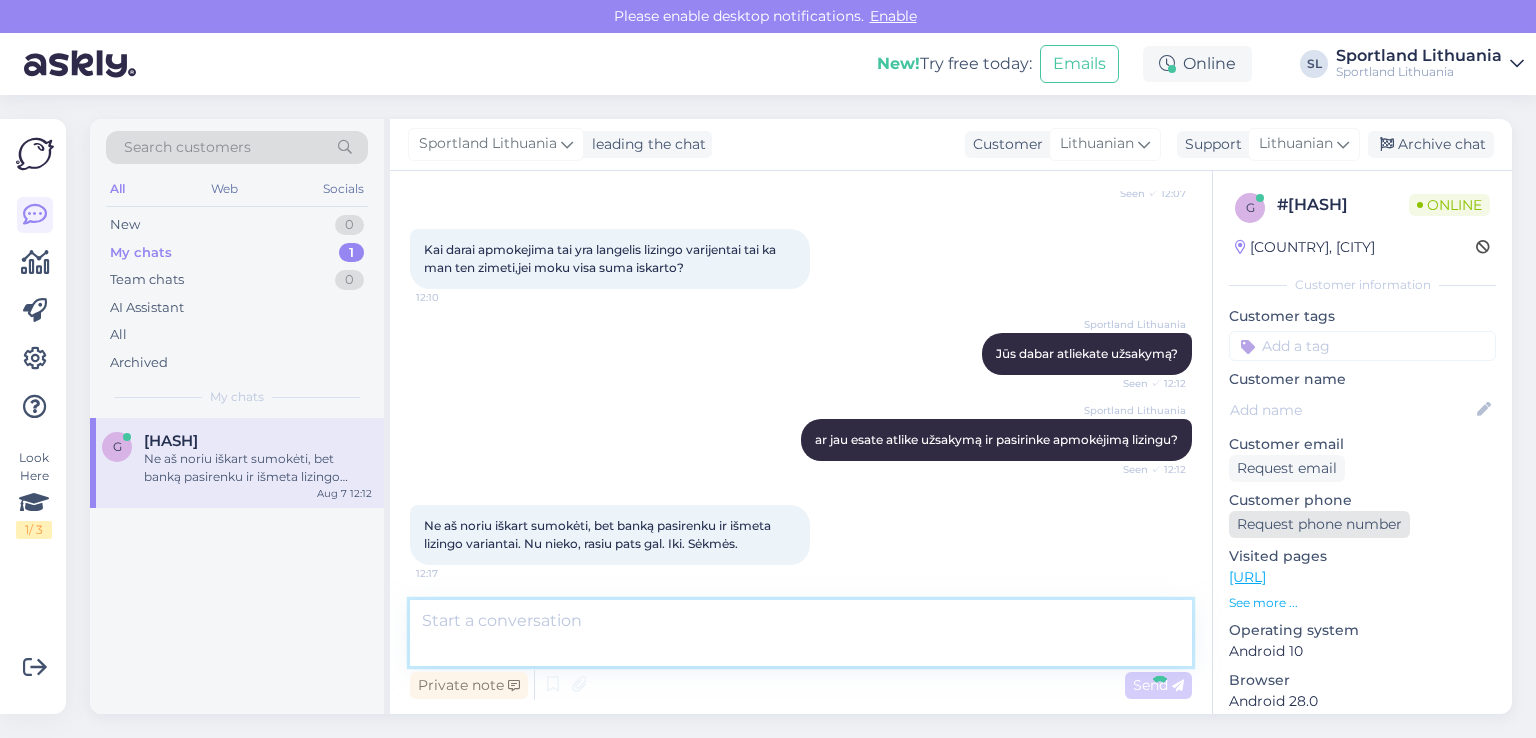 scroll, scrollTop: 448, scrollLeft: 0, axis: vertical 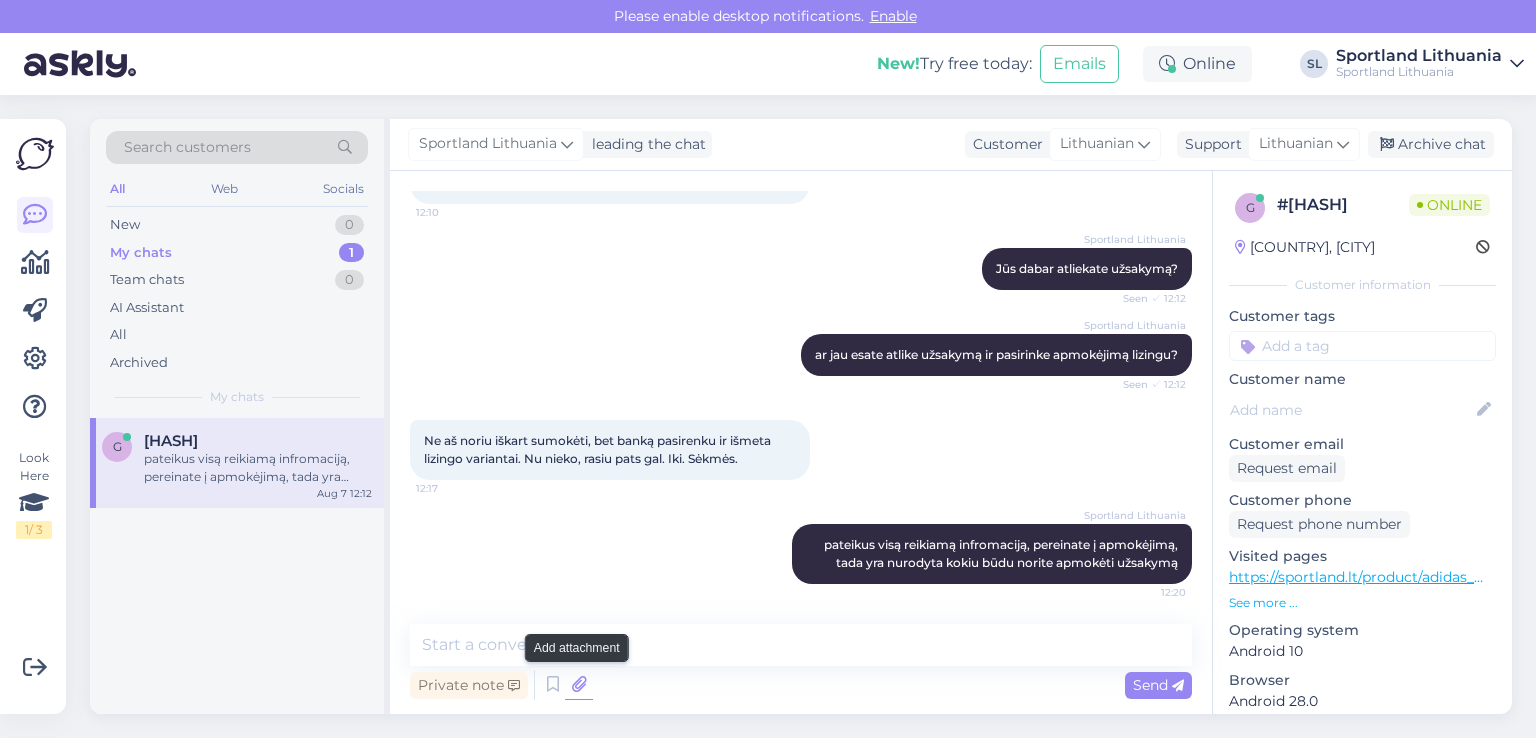 click at bounding box center [579, 685] 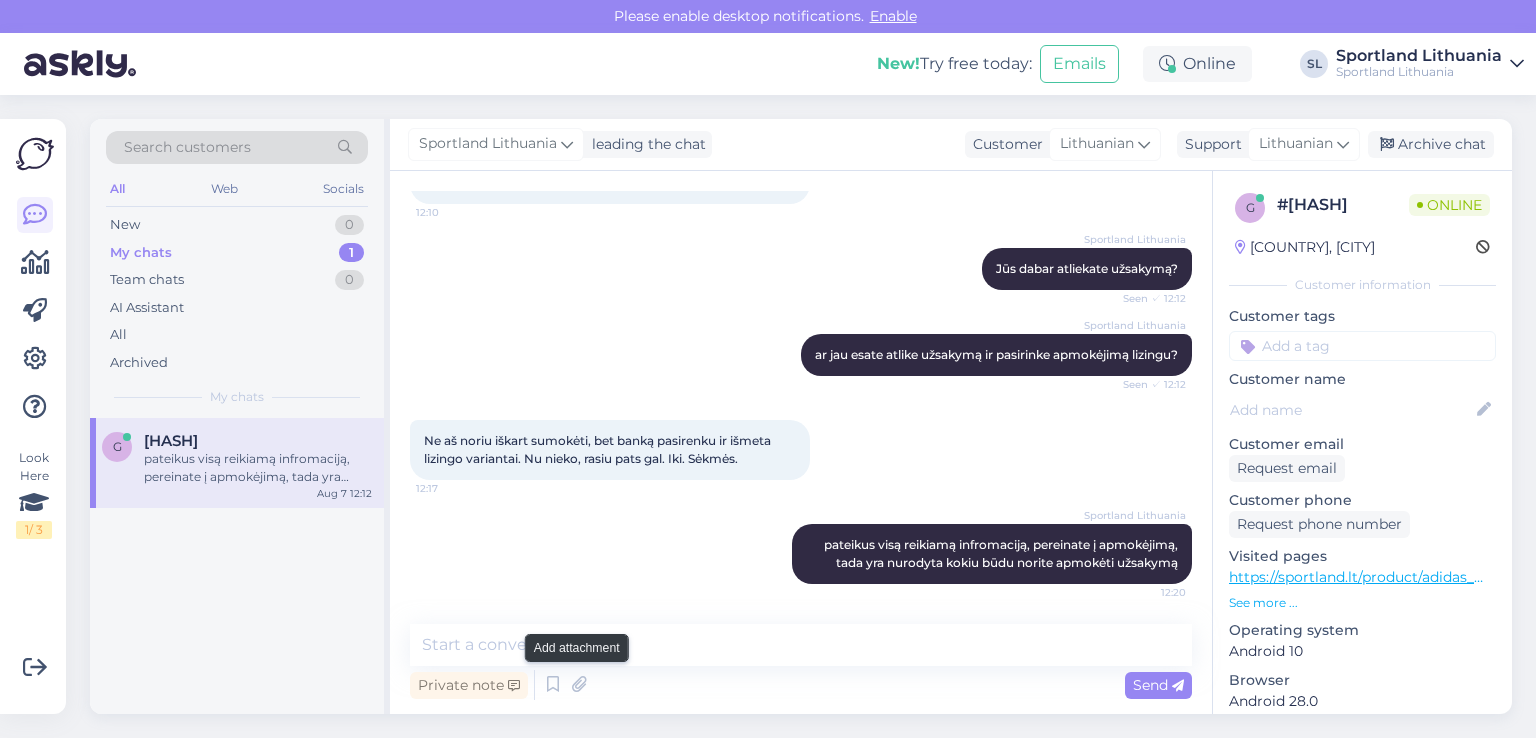 scroll, scrollTop: 472, scrollLeft: 0, axis: vertical 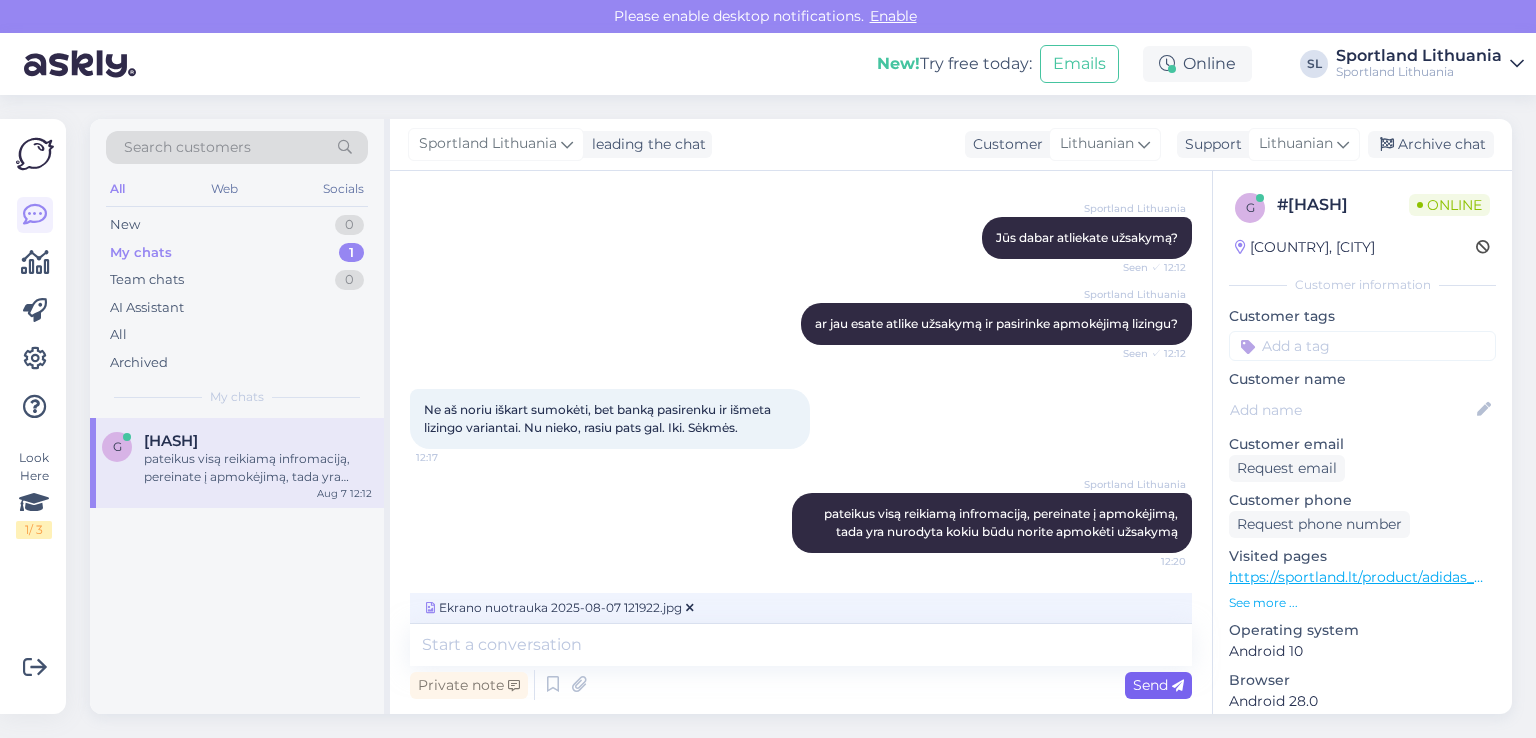 click on "Send" at bounding box center (1158, 685) 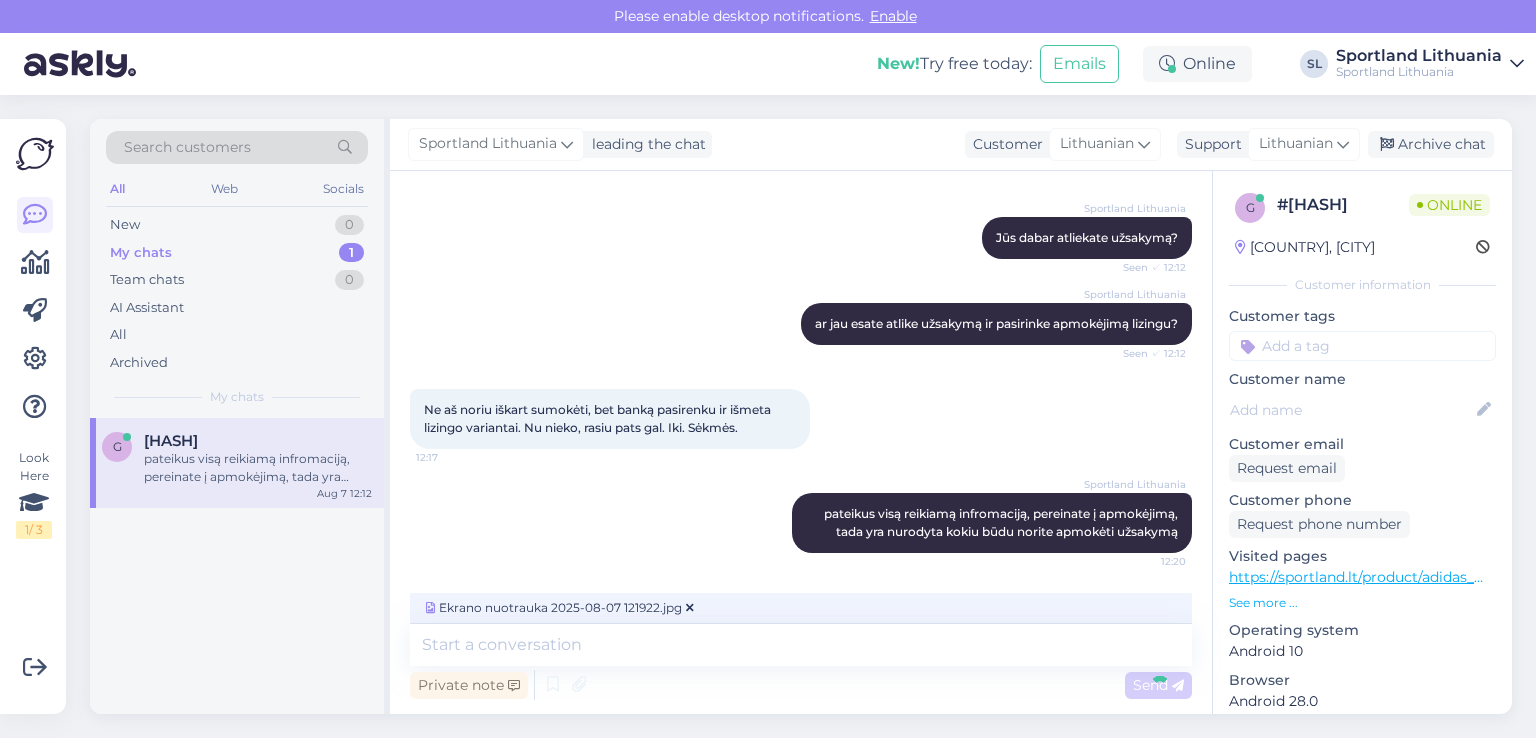 scroll, scrollTop: 573, scrollLeft: 0, axis: vertical 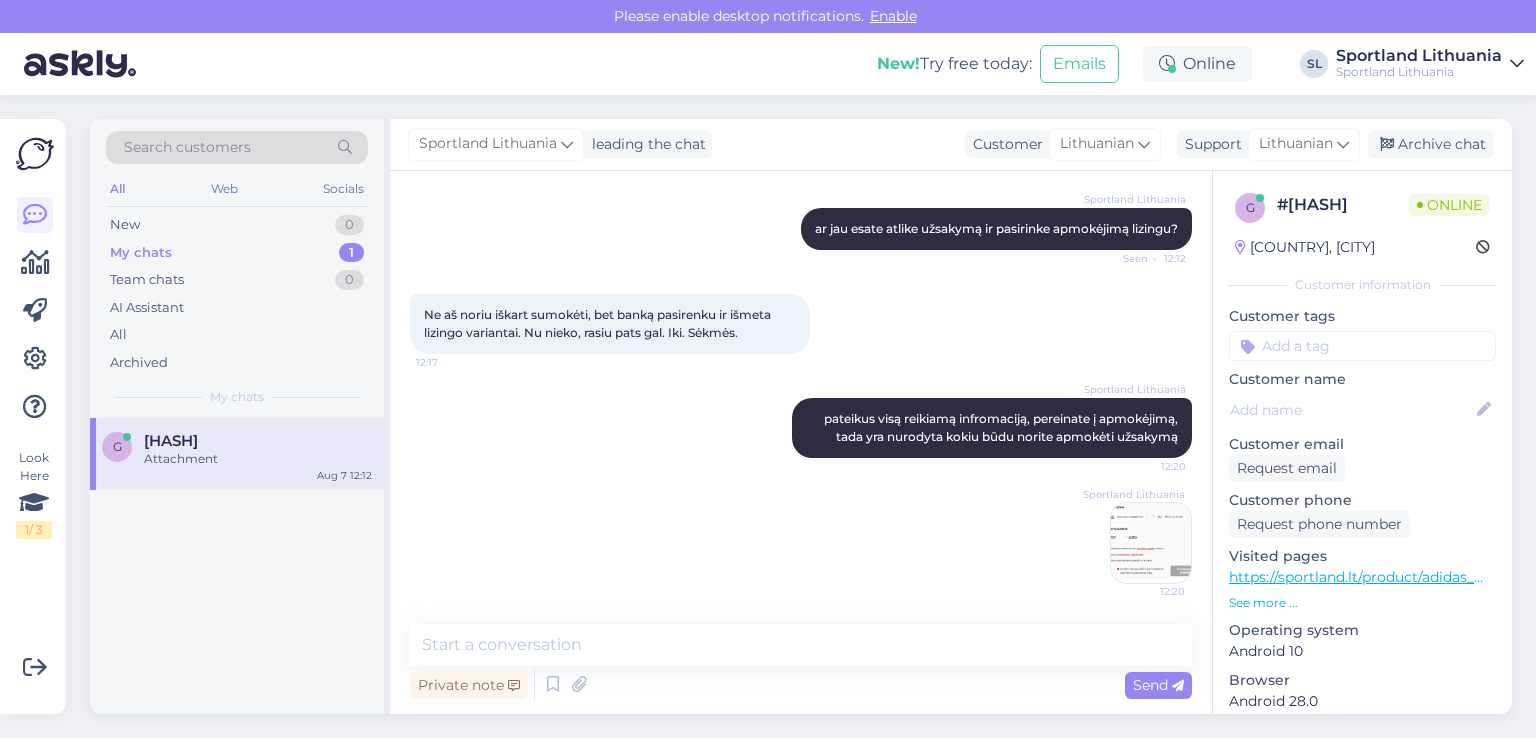 click on "Chat started Aug 7 2025 Sveiki ka jei nuroditi lizingo varijentai jei iskarto moki visa suma 12:06  Sportland Lithuania Sveiki Seen ✓ 12:06  Sportland Lithuania Prašome patikslinkite klausimą  Seen ✓ 12:07  Kai darai apmokejima tai yra langelis lizingo varijentai tai ka man ten zimeti,jei moku visa suma iskarto? 12:10  Sportland Lithuania Jūs dabar atliekate užsakymą?  Seen ✓ 12:12  Sportland Lithuania ar jau esate atlike užsakymą ir pasirinke apmokėjimą lizingu?  Seen ✓ 12:12  Ne as noriu iskar sumoketi bet banka pasirenku ir ismeta lizingo varijentai  .nu nieko rasiu pats gal iki sekmes 12:17  Sportland Lithuania pateikus visą reikiamą infromaciją, pereinate į apmokėjimą, tada yra nurodyta kokiu būdu norite apmokėti užsakymą  12:20  Sportland Lithuania 12:20" at bounding box center (810, 398) 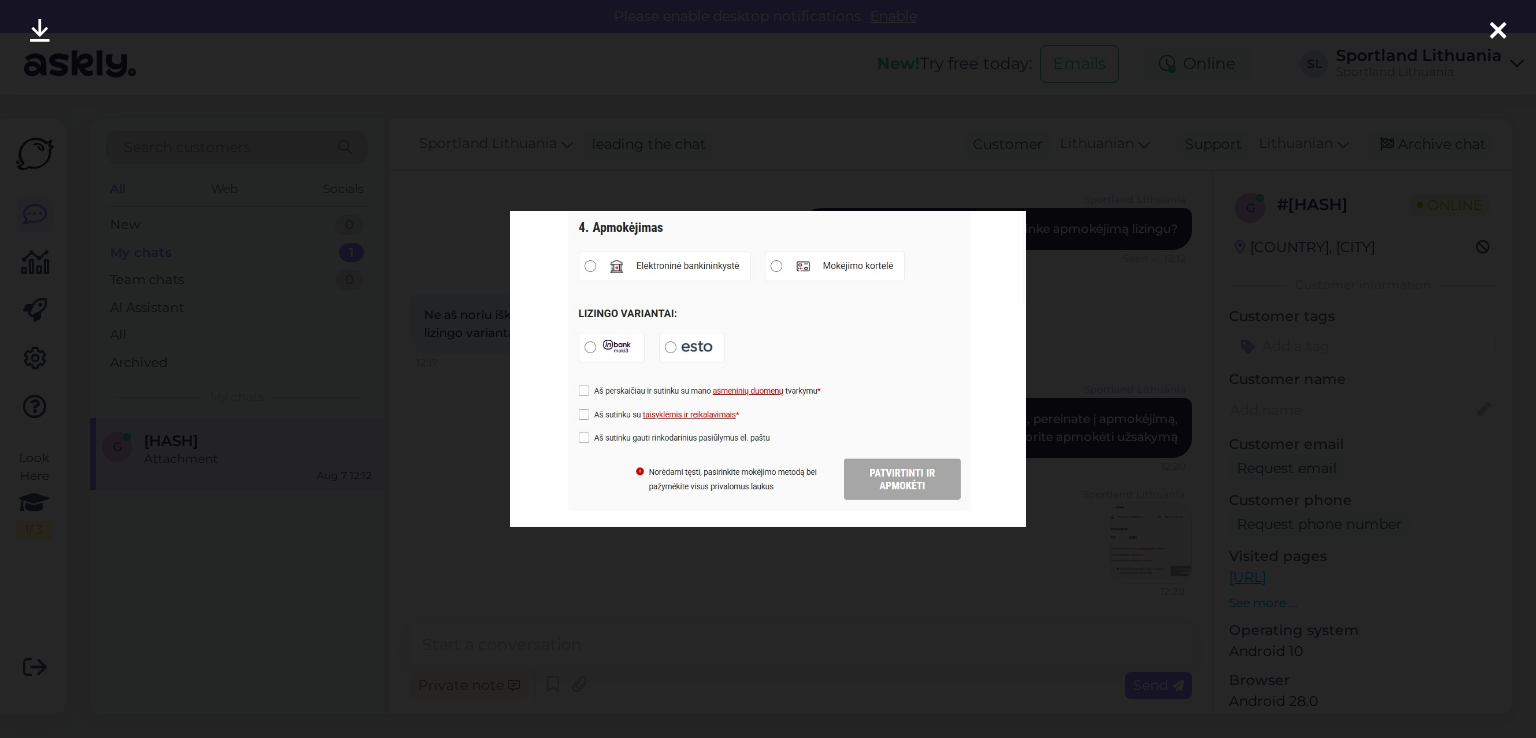 click at bounding box center (1498, 32) 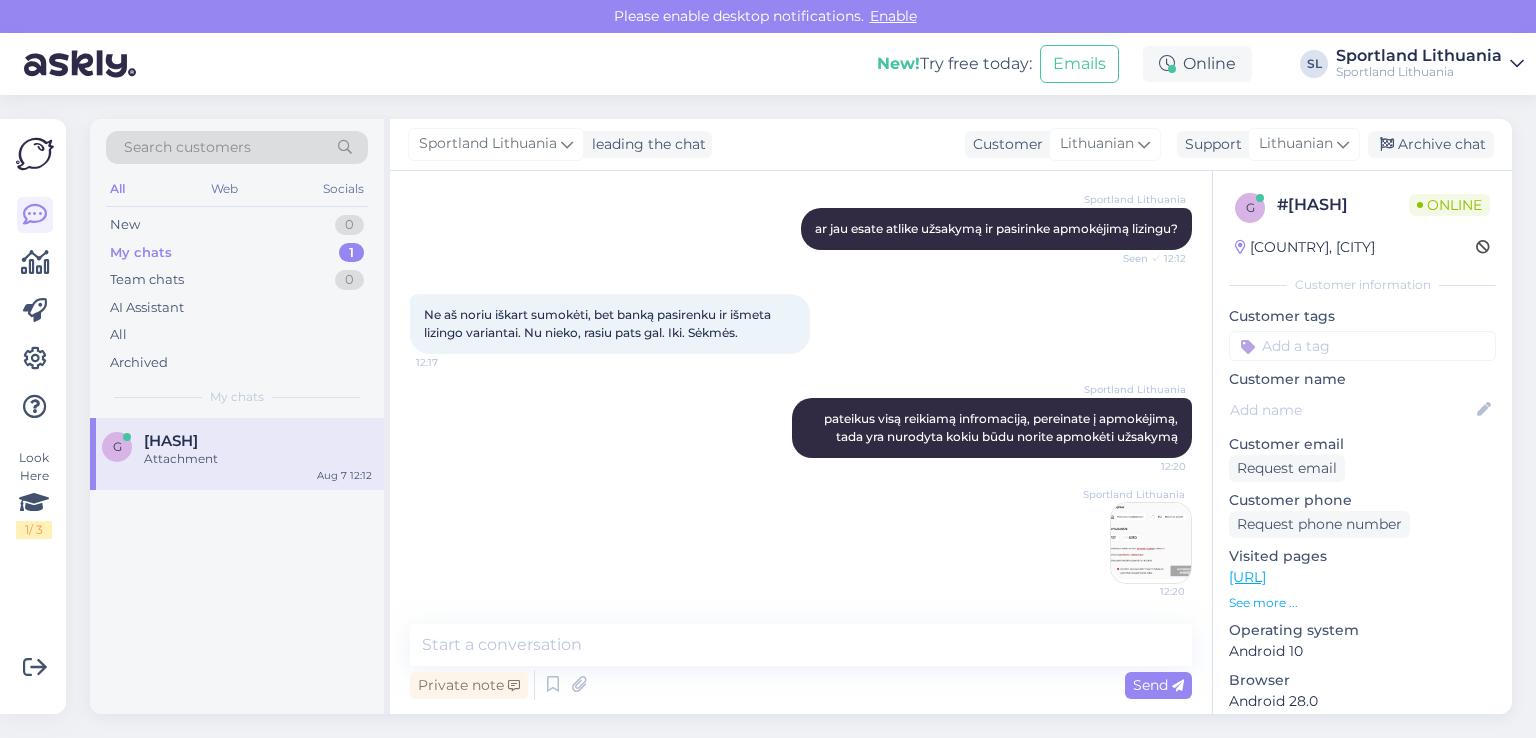 scroll, scrollTop: 572, scrollLeft: 0, axis: vertical 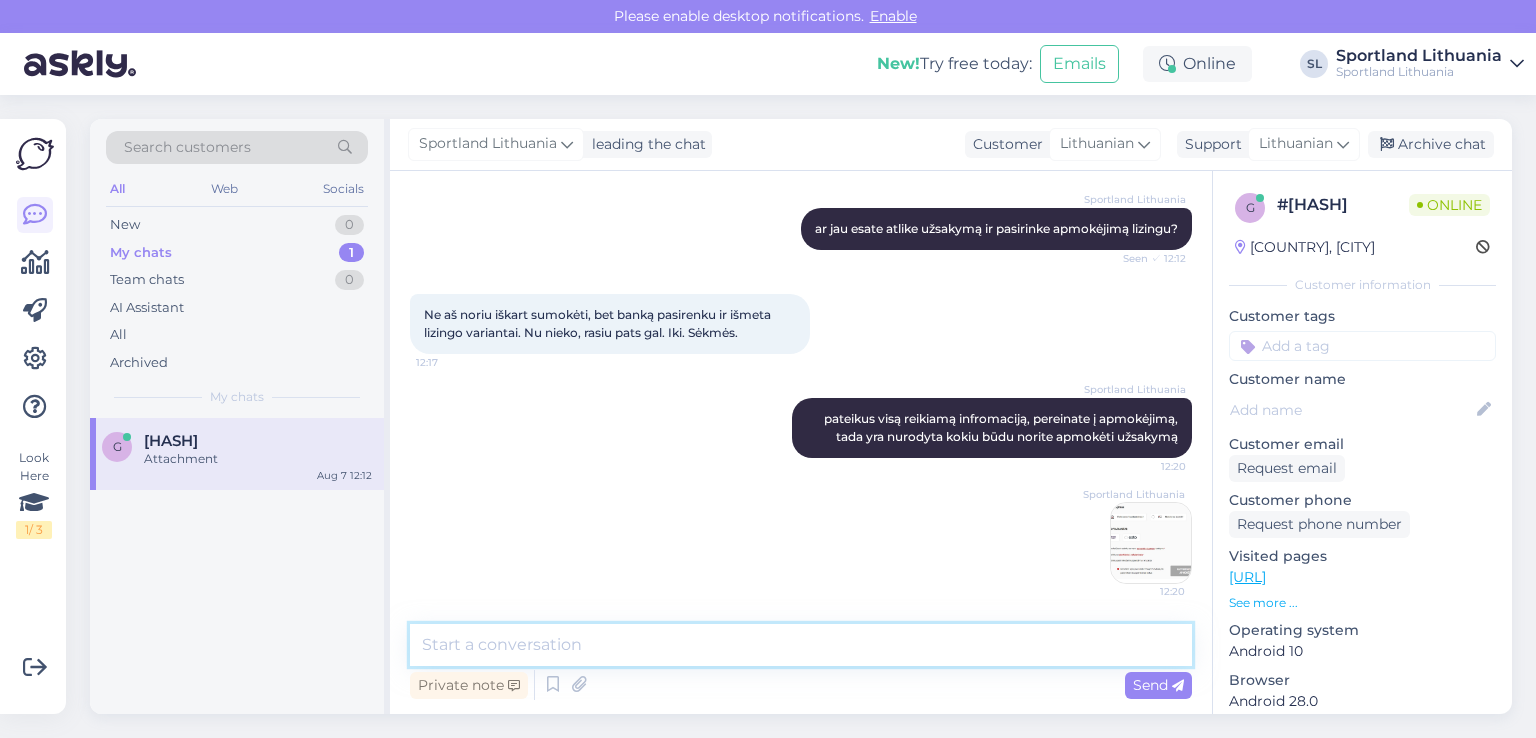 click at bounding box center (801, 645) 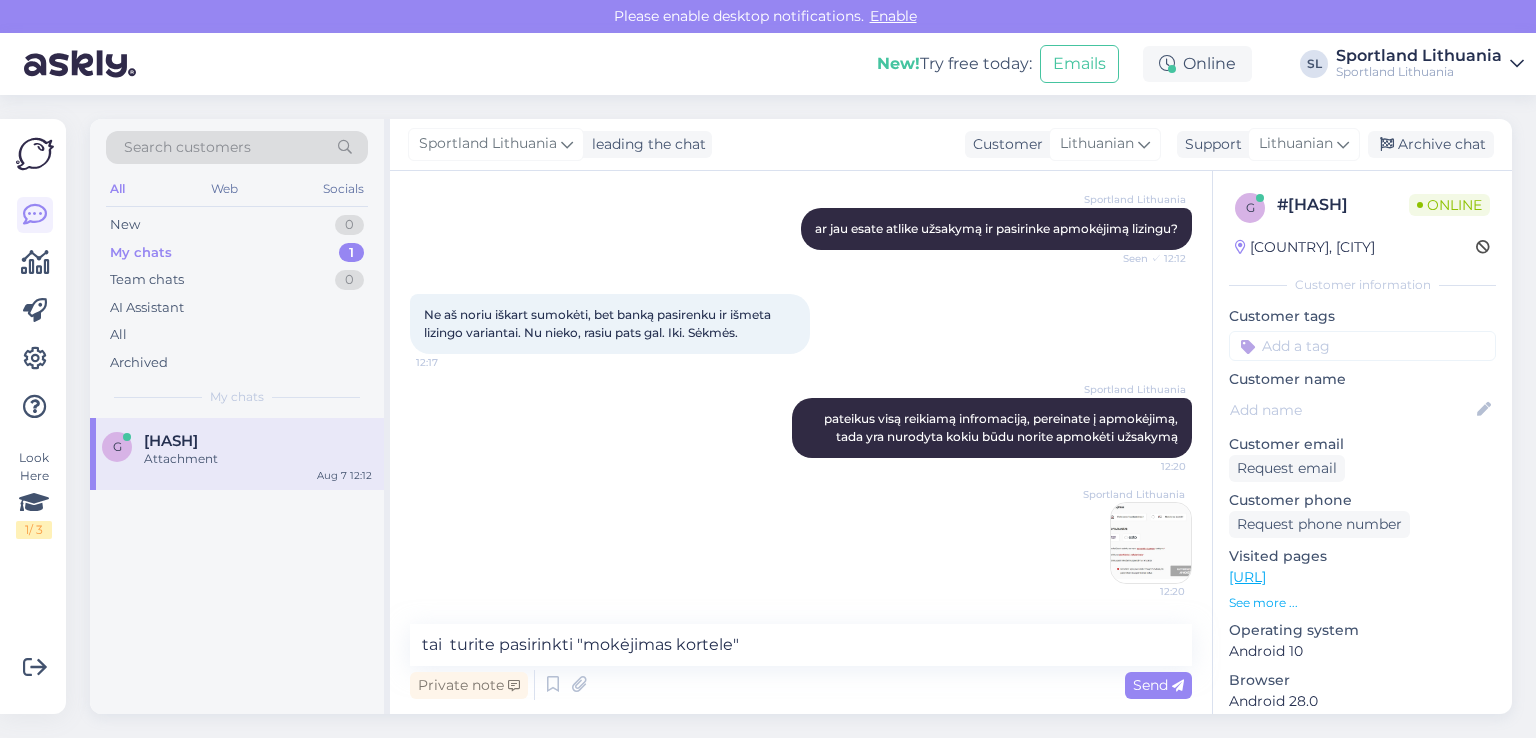 click at bounding box center [1151, 543] 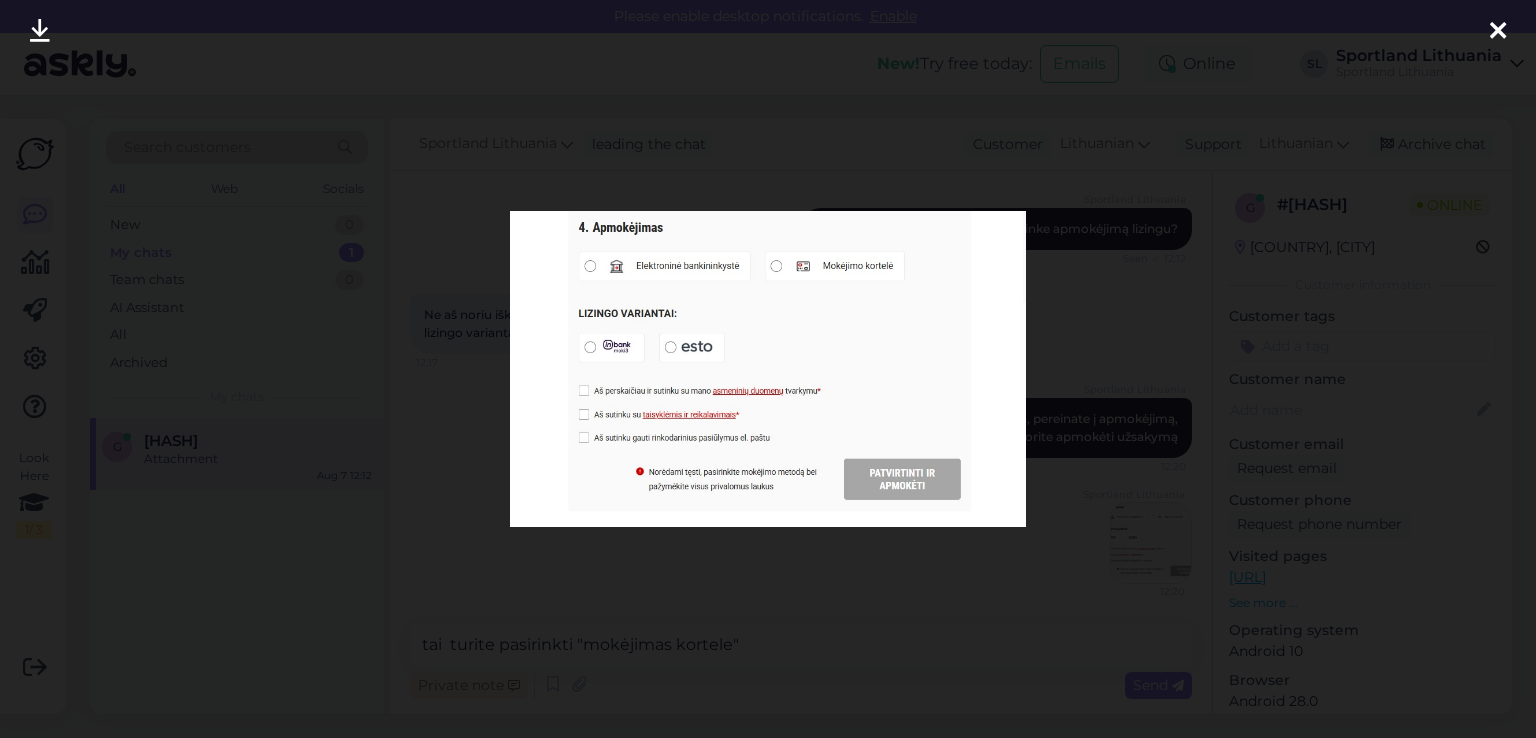 click at bounding box center (1498, 31) 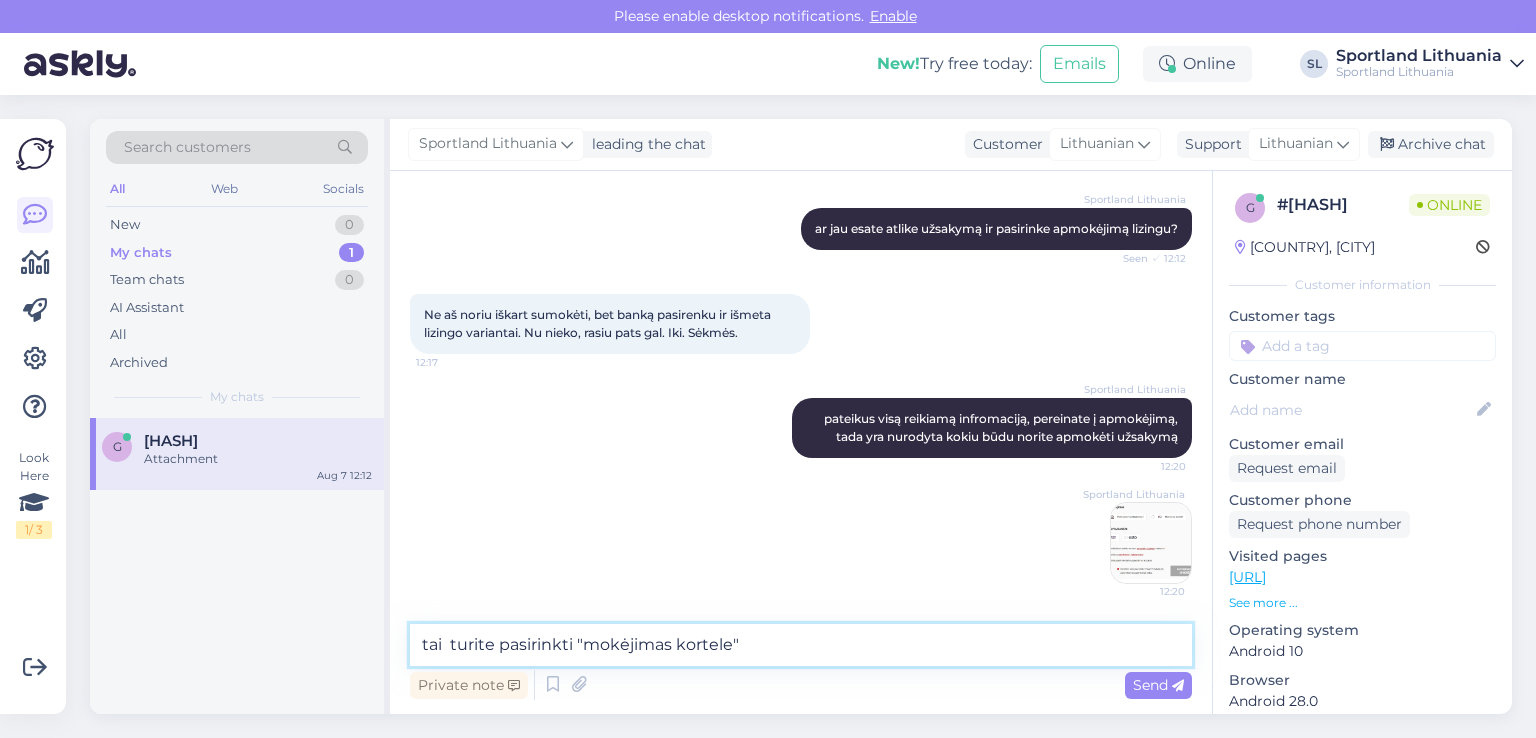 click on "tai  turite pasirinkti "mokėjimas kortele"" at bounding box center [801, 645] 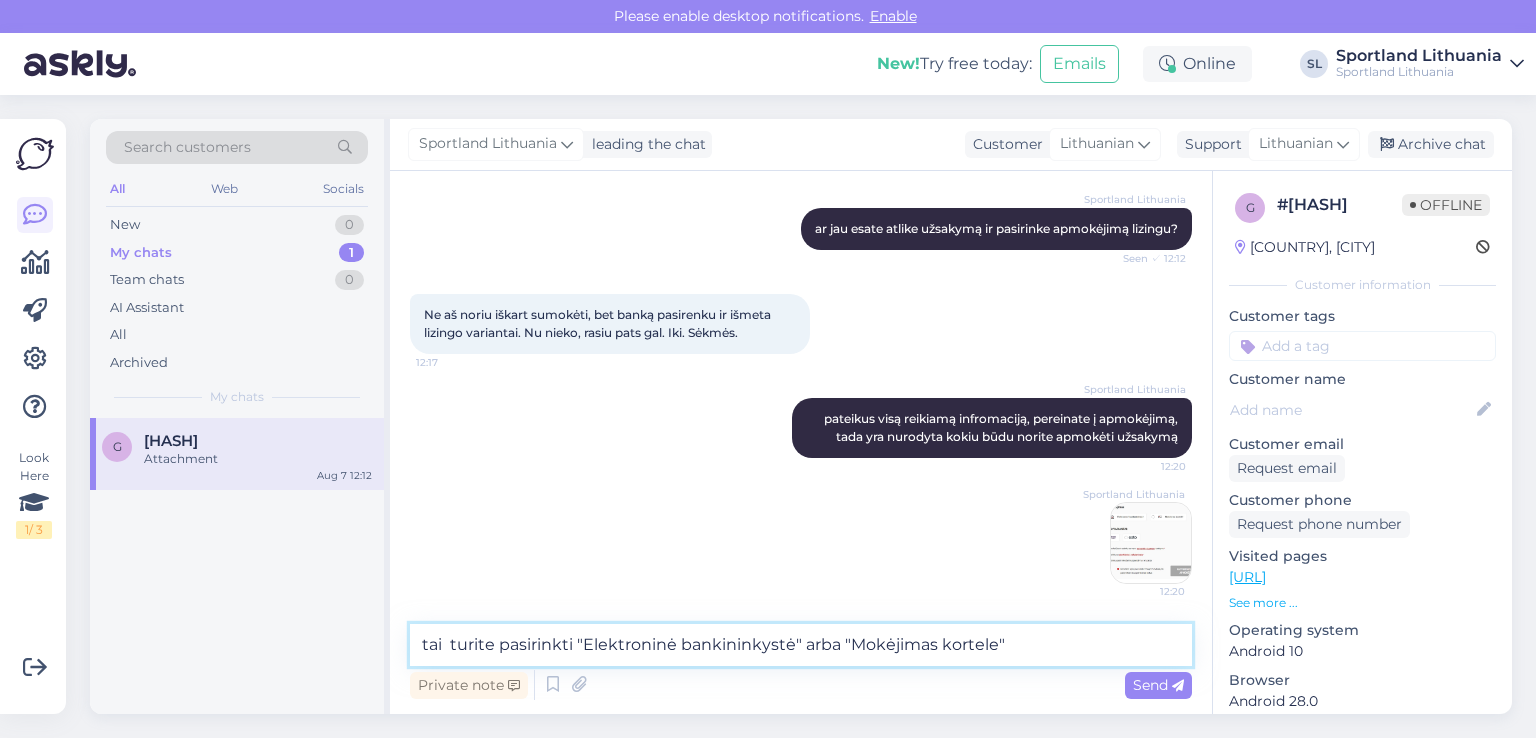 click on "tai  turite pasirinkti "Elektroninė bankininkystė" arba "Mokėjimas kortele"" at bounding box center [801, 645] 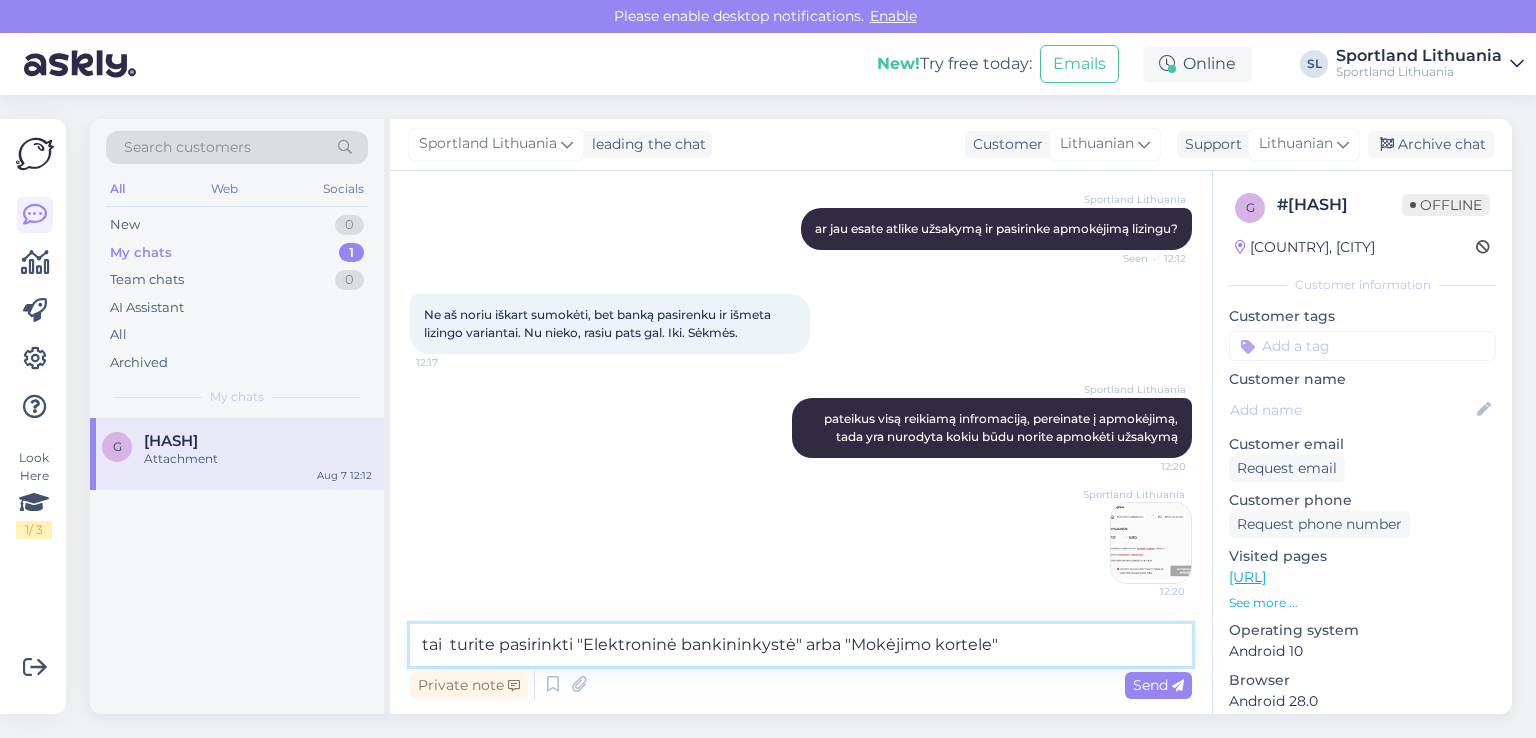 click on "tai  turite pasirinkti "Elektroninė bankininkystė" arba "Mokėjimo kortele"" at bounding box center (801, 645) 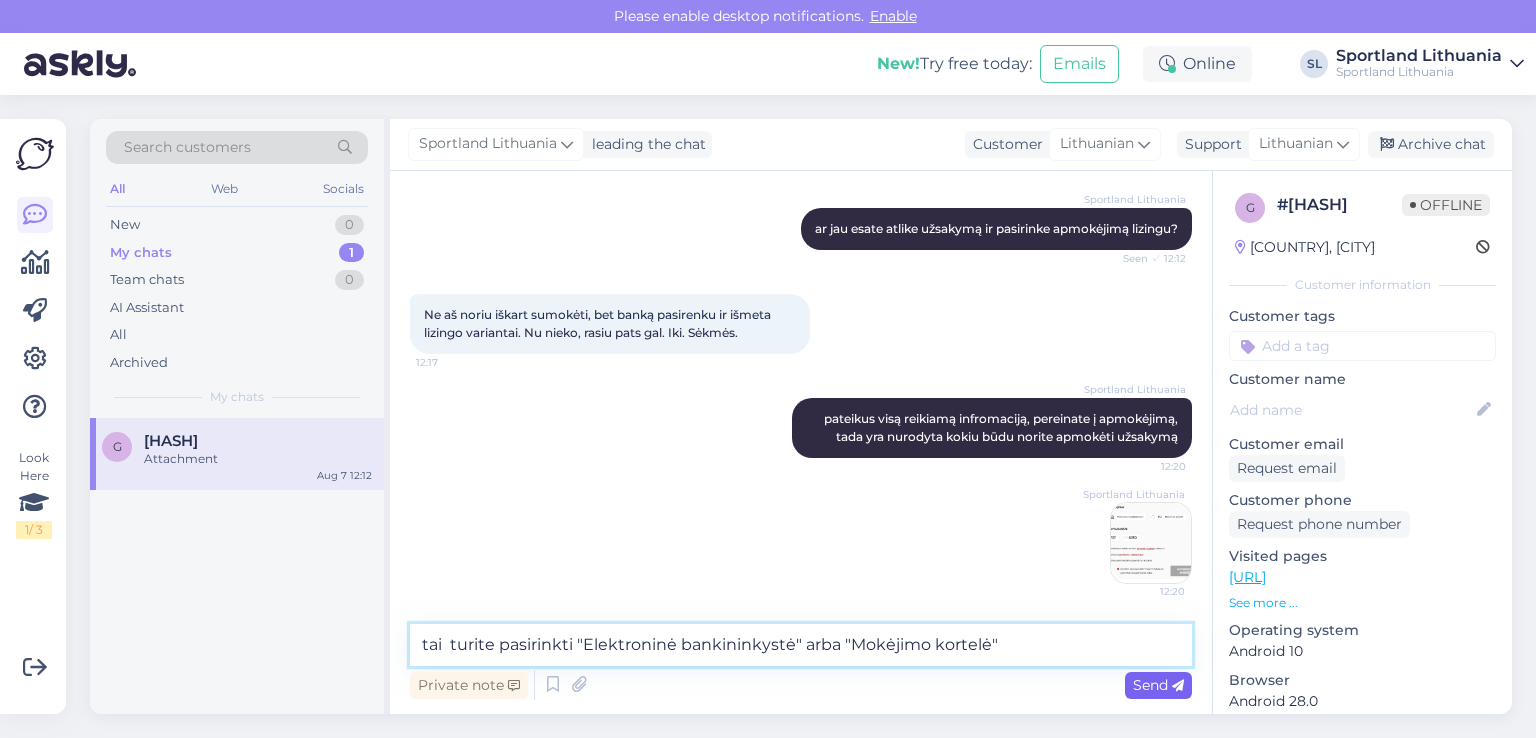 type on "tai  turite pasirinkti "Elektroninė bankininkystė" arba "Mokėjimo kortelė"" 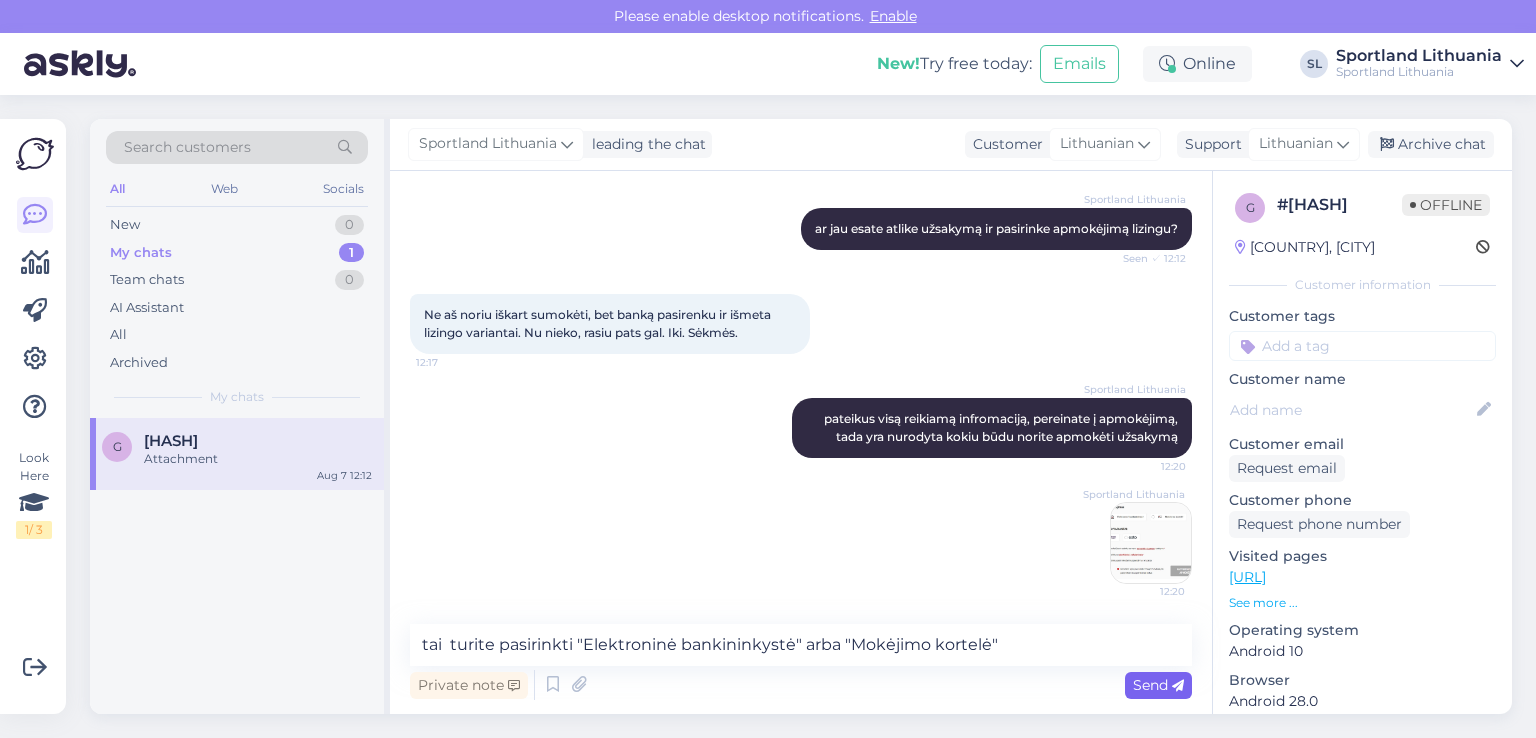 click on "Send" at bounding box center (1158, 685) 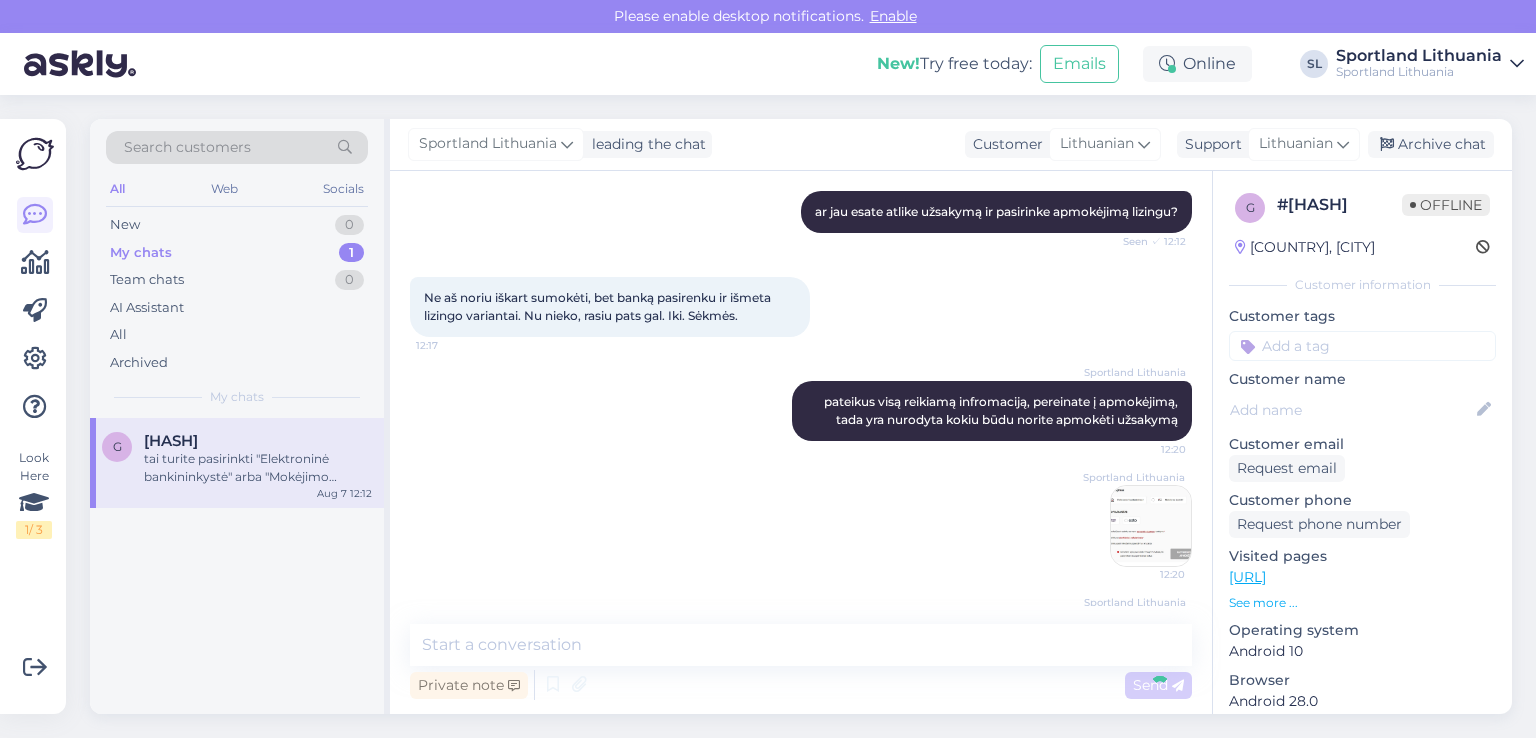 scroll, scrollTop: 677, scrollLeft: 0, axis: vertical 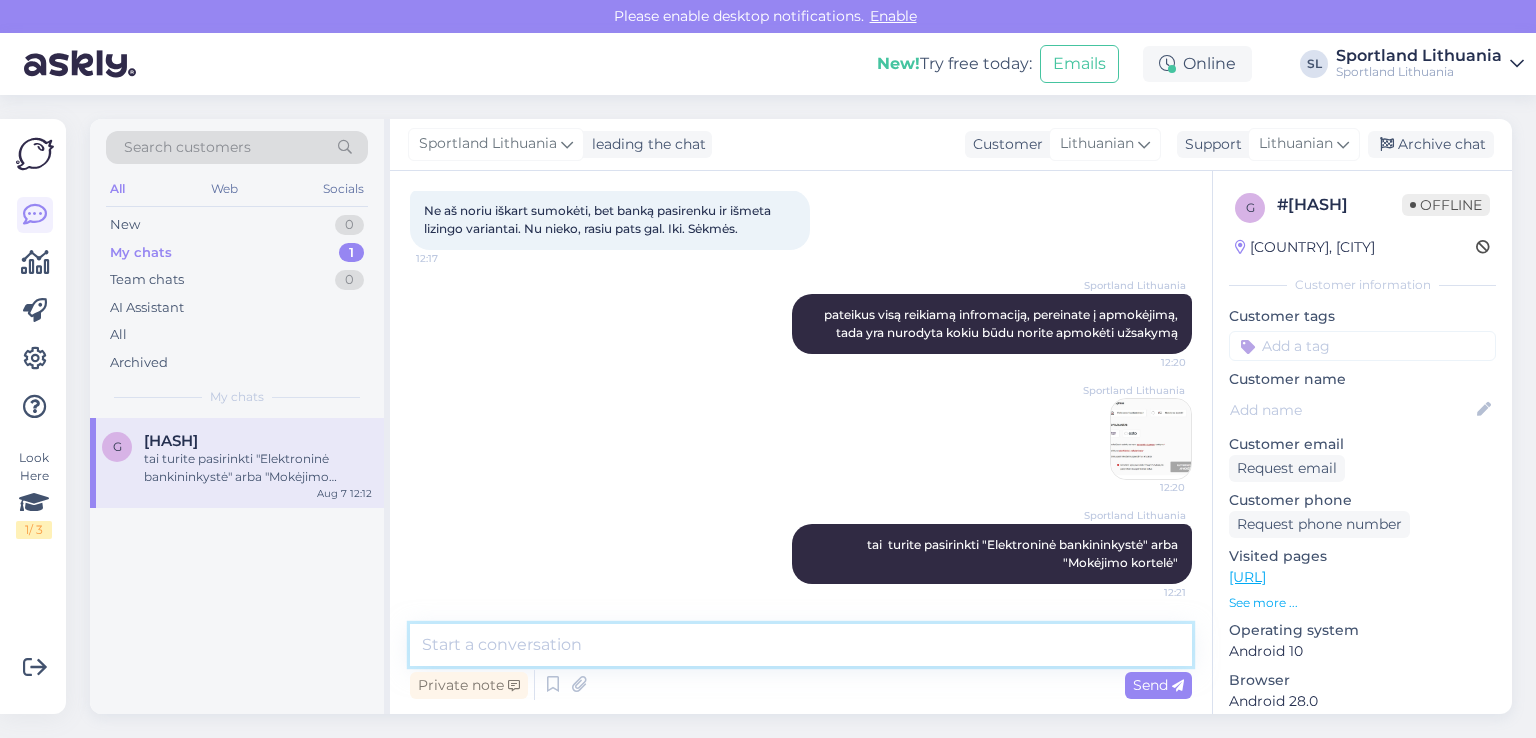 click at bounding box center (801, 645) 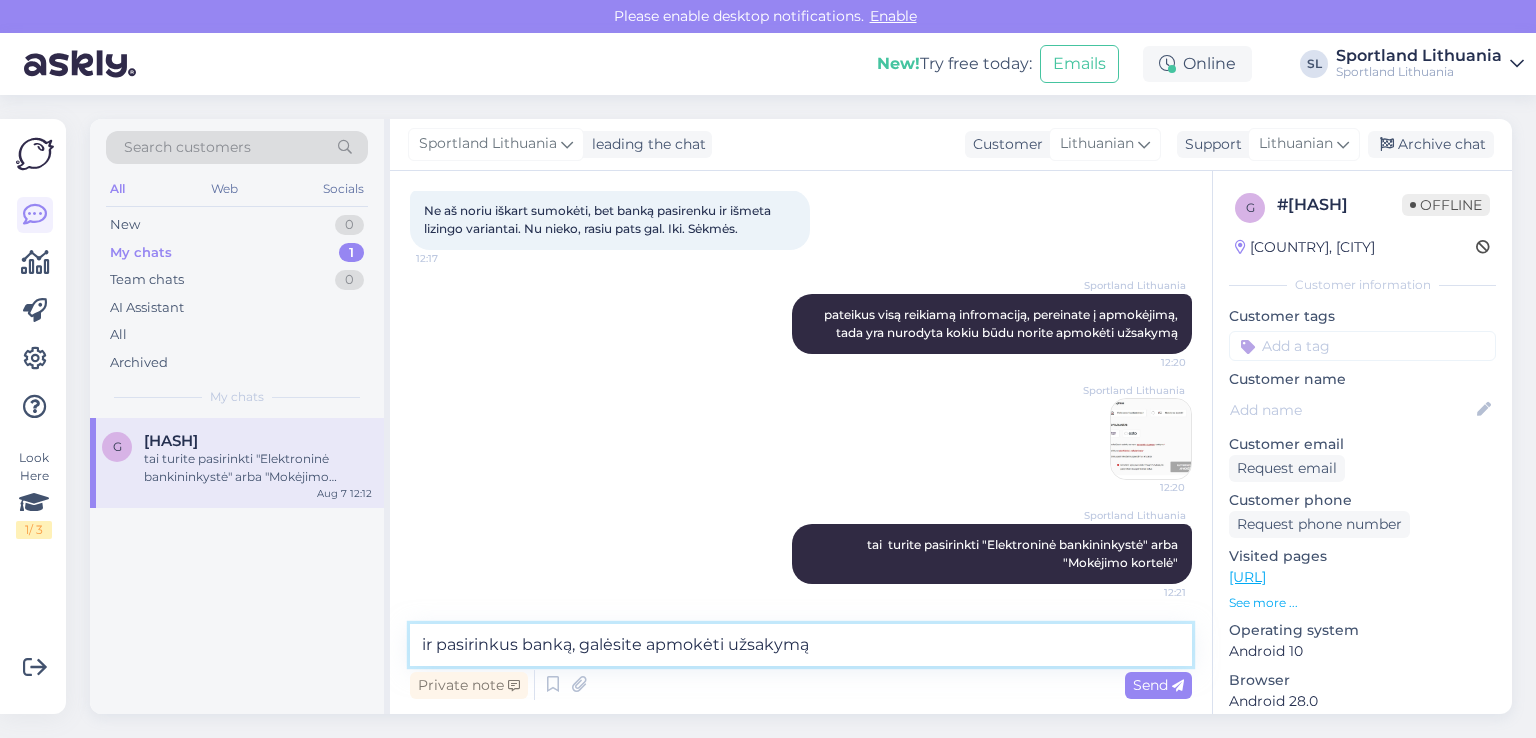 type on "ir pasirinkus banka galėsite apmokėti užsakymą" 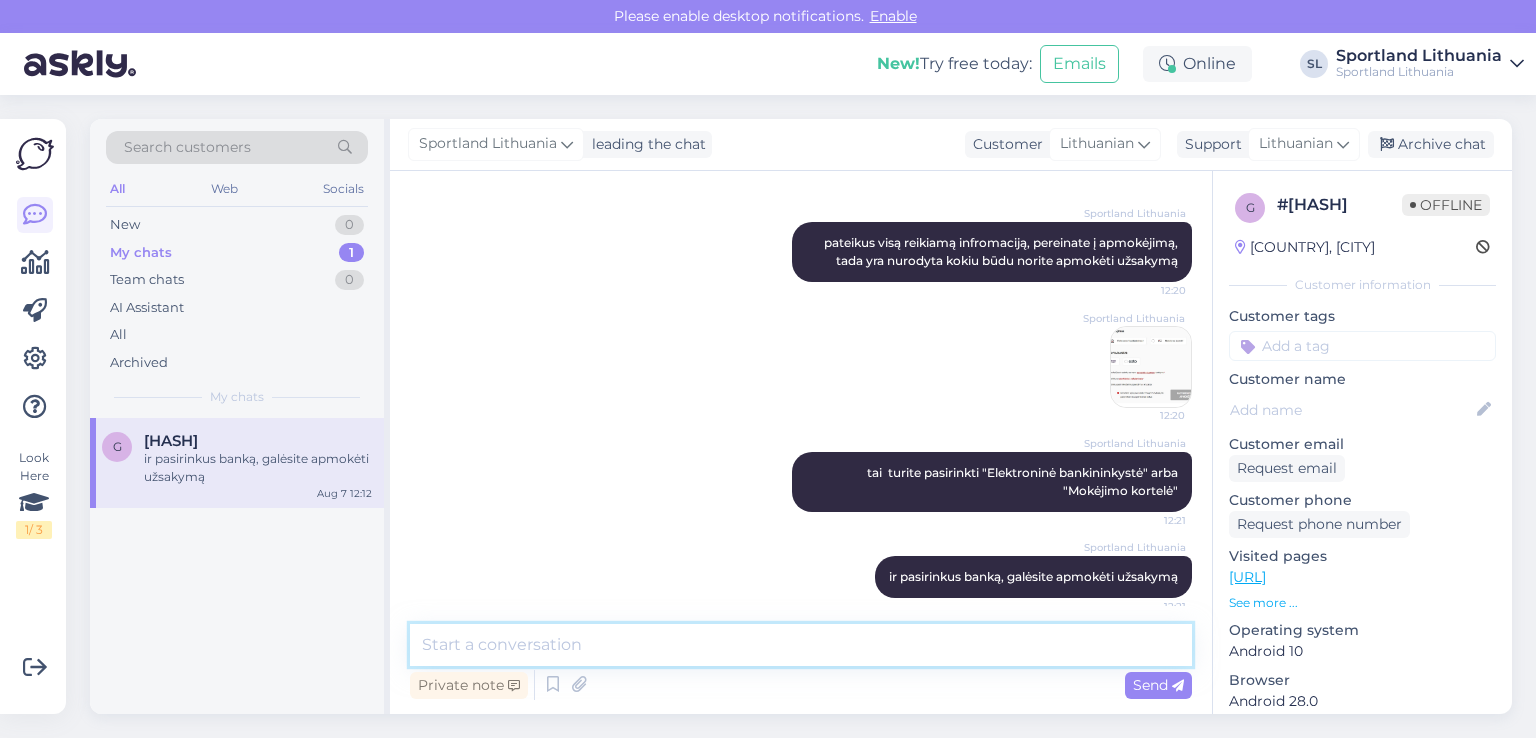 scroll, scrollTop: 763, scrollLeft: 0, axis: vertical 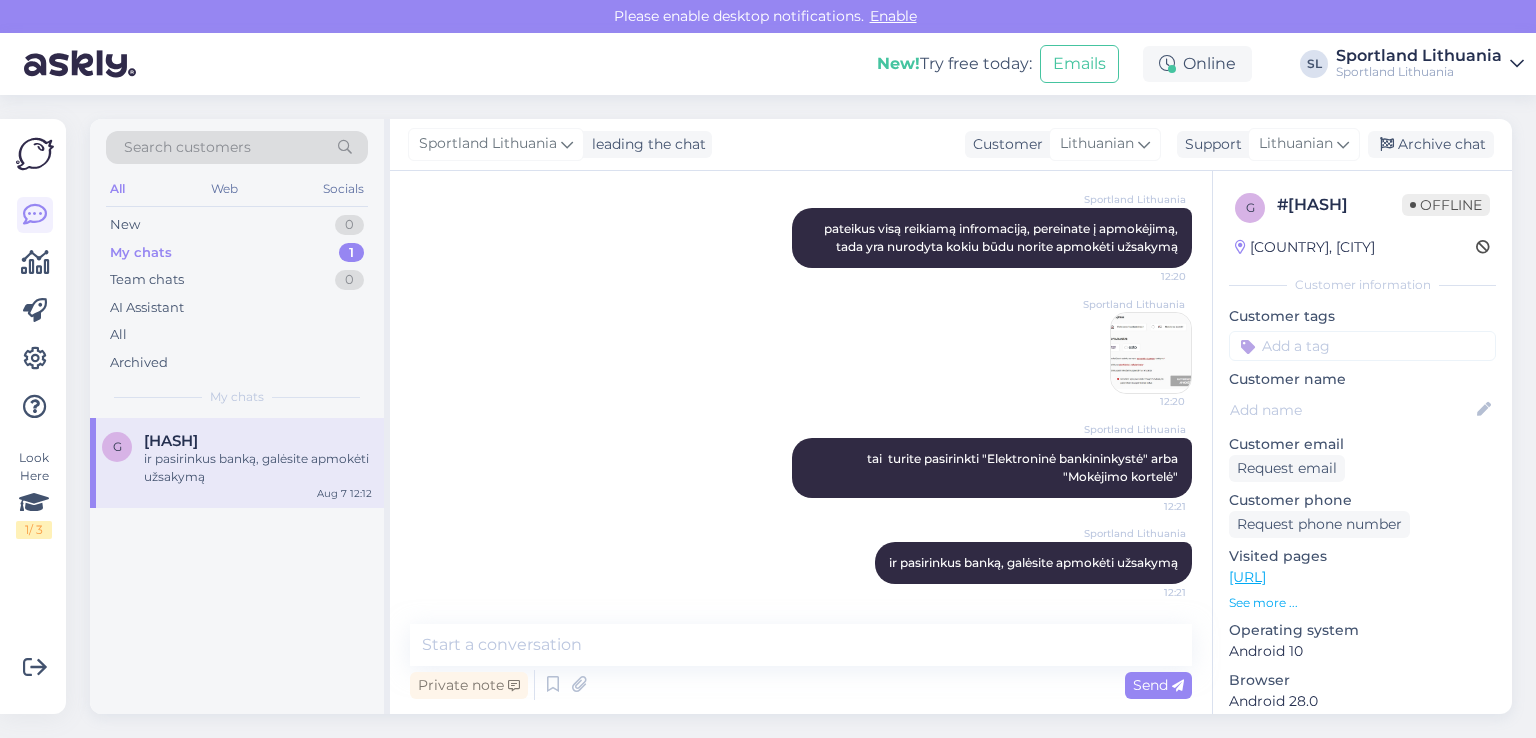click at bounding box center [1151, 353] 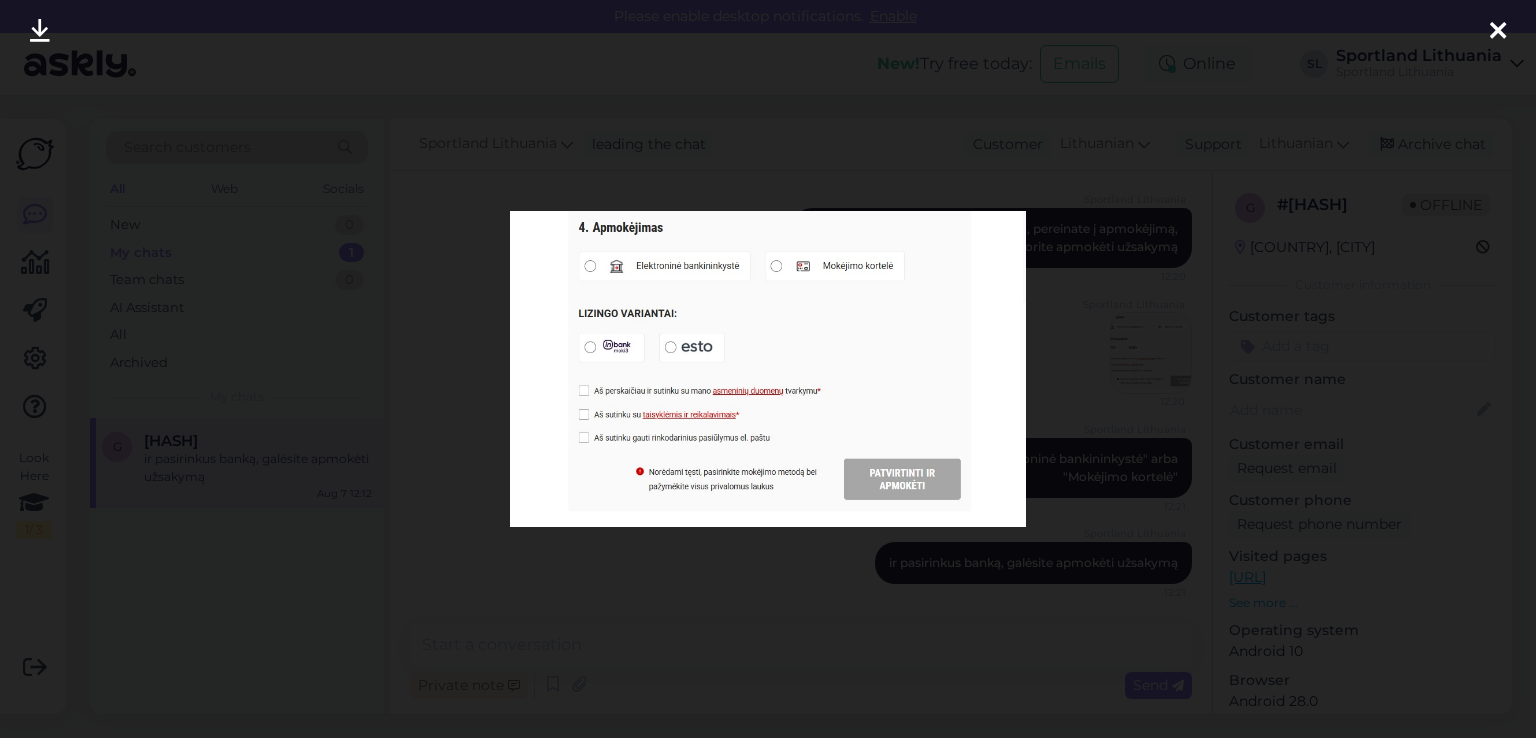 click at bounding box center [1498, 31] 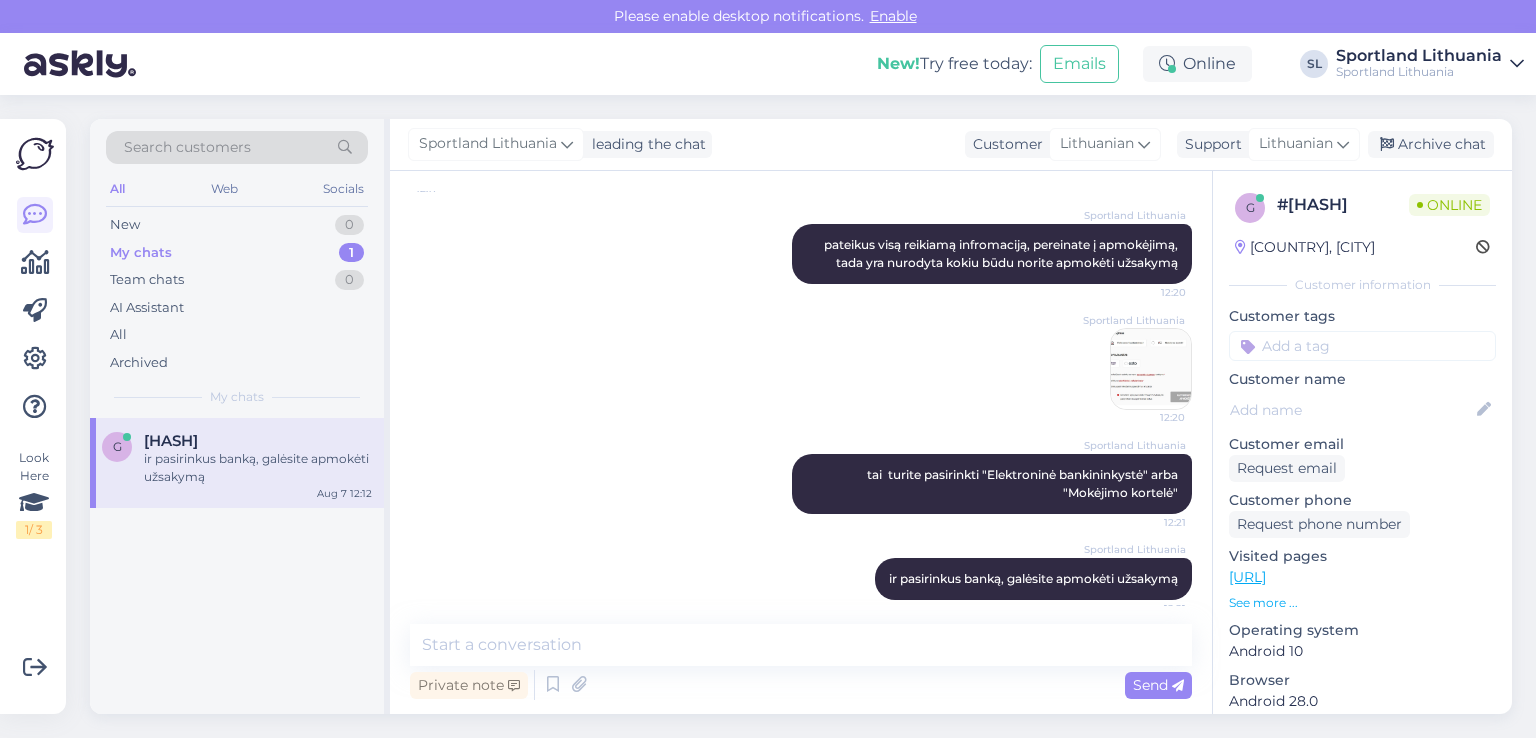 scroll, scrollTop: 763, scrollLeft: 0, axis: vertical 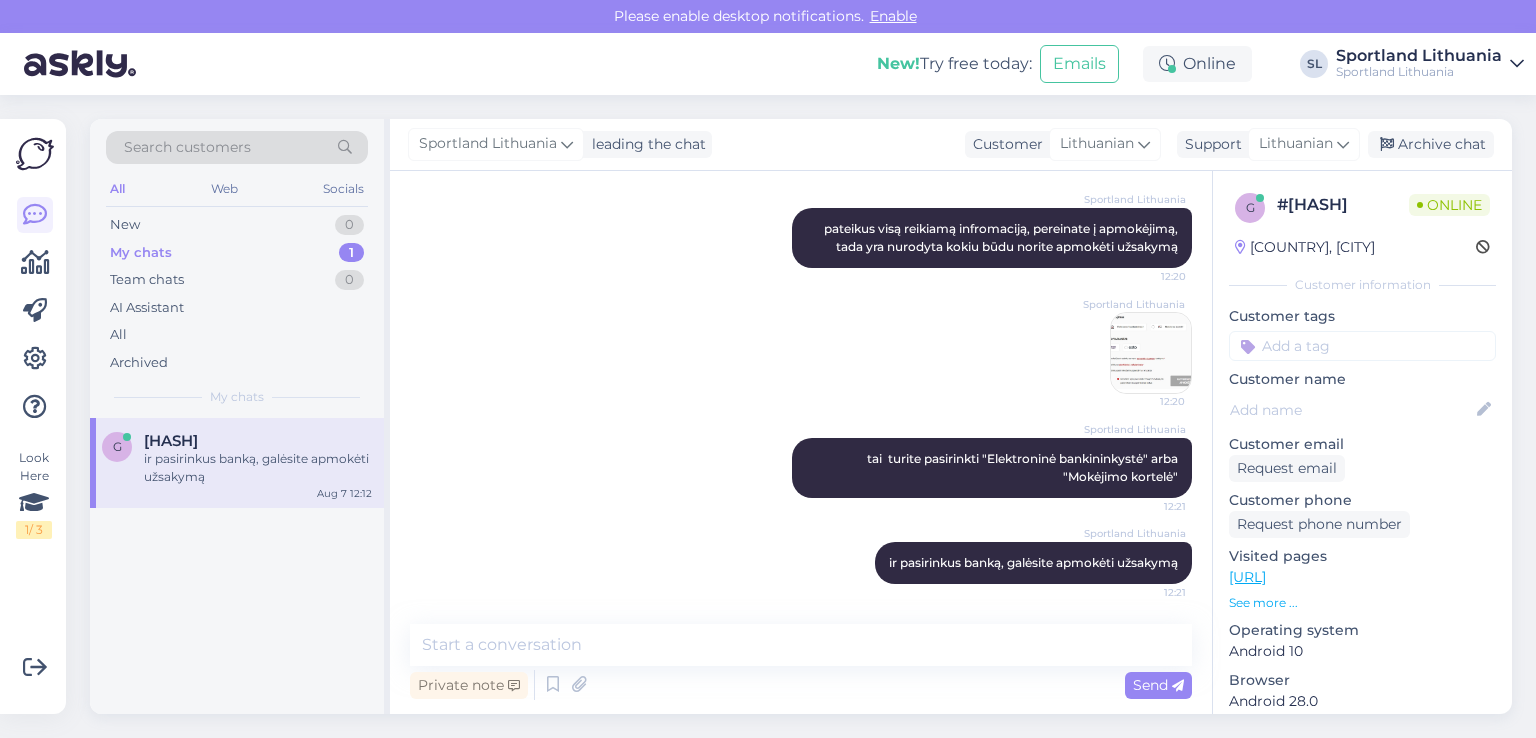 click at bounding box center (1151, 353) 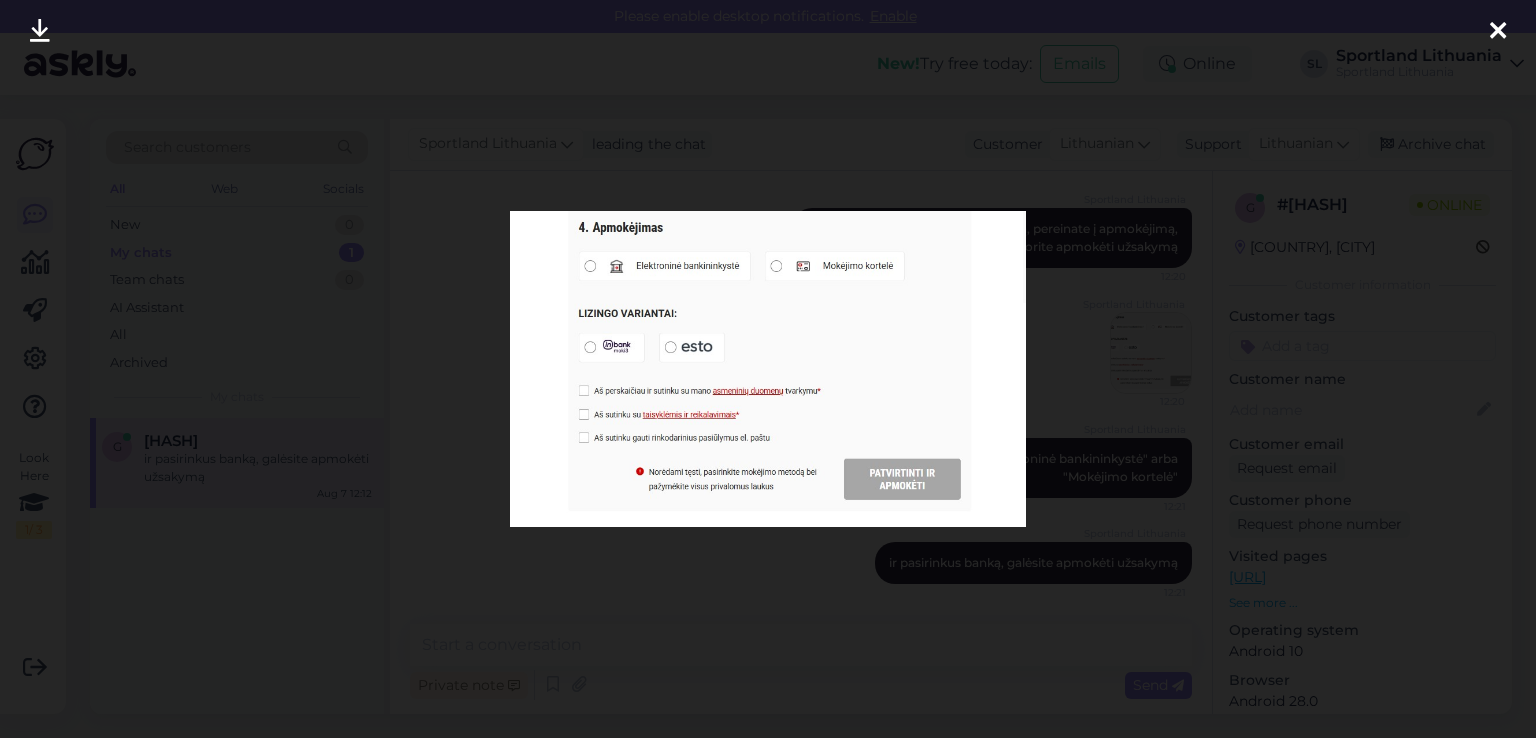 click at bounding box center [1498, 32] 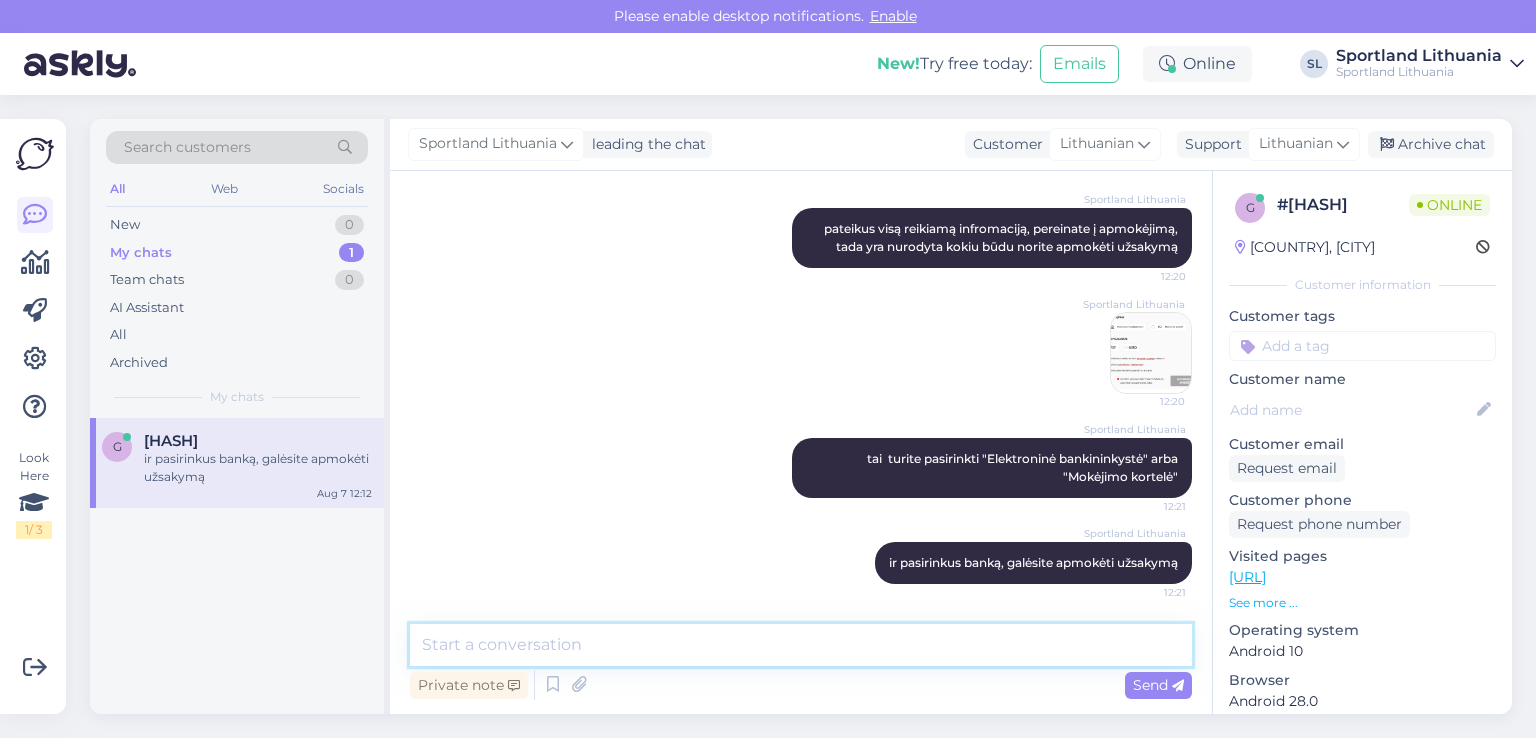 click at bounding box center (801, 645) 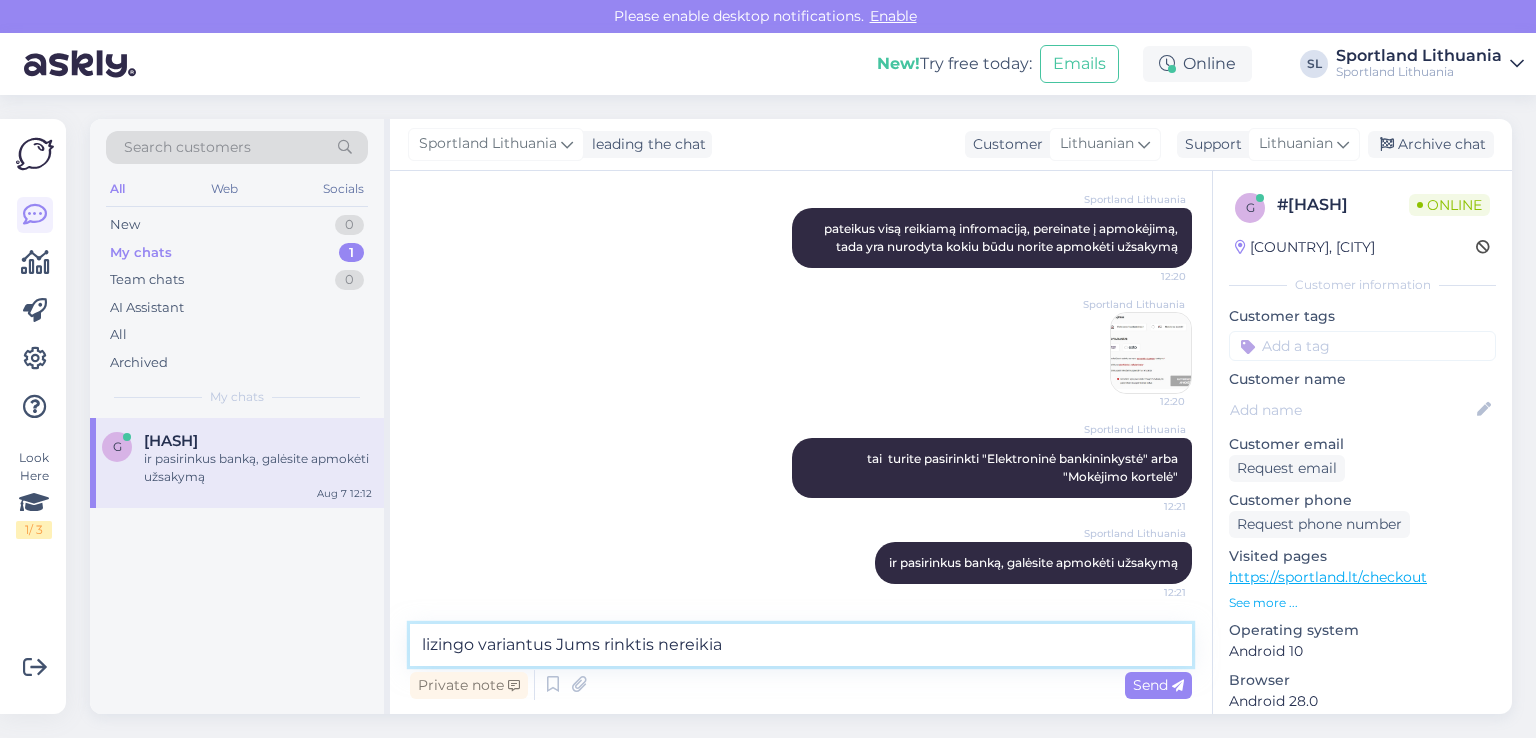 type on "lizingo variantus Jums rinktis nereikia" 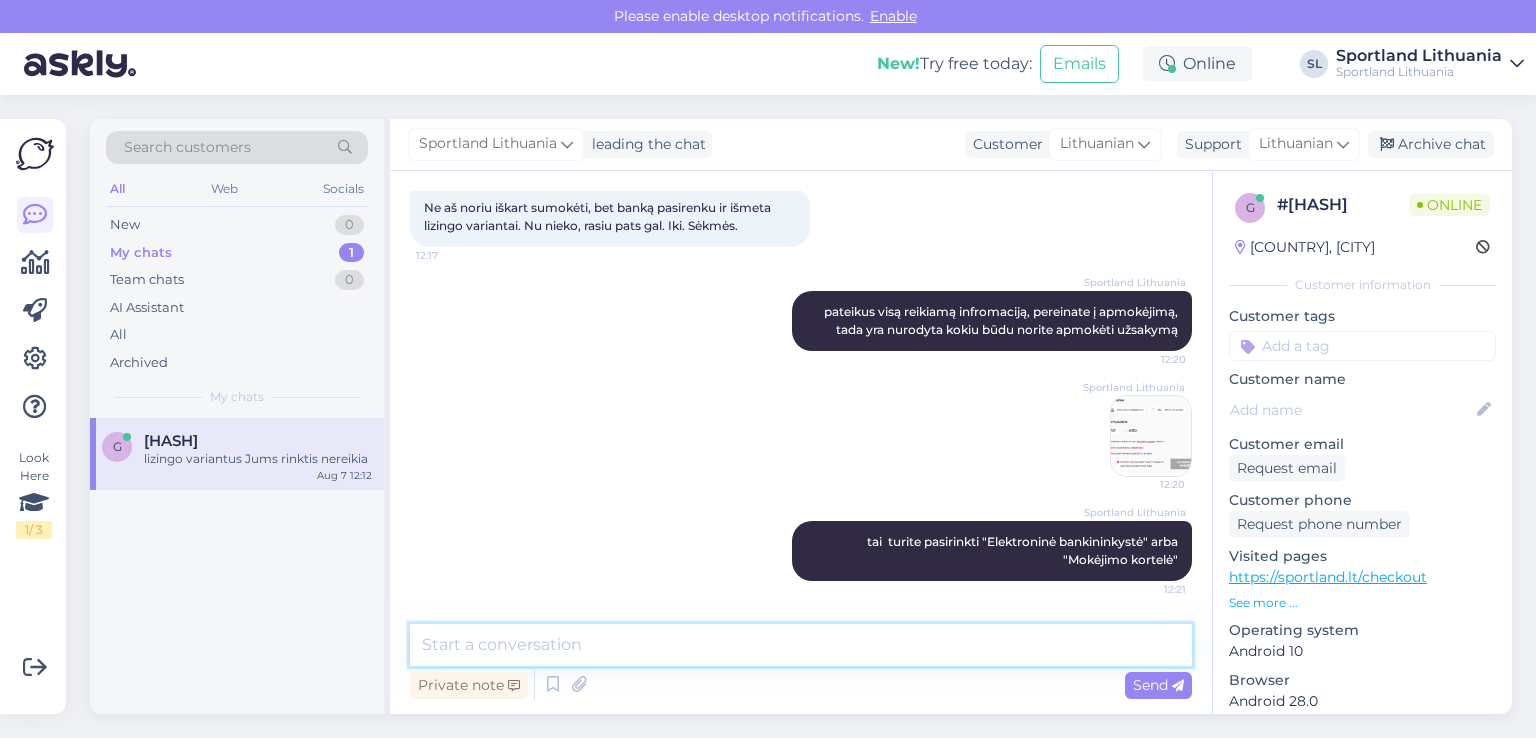 scroll, scrollTop: 848, scrollLeft: 0, axis: vertical 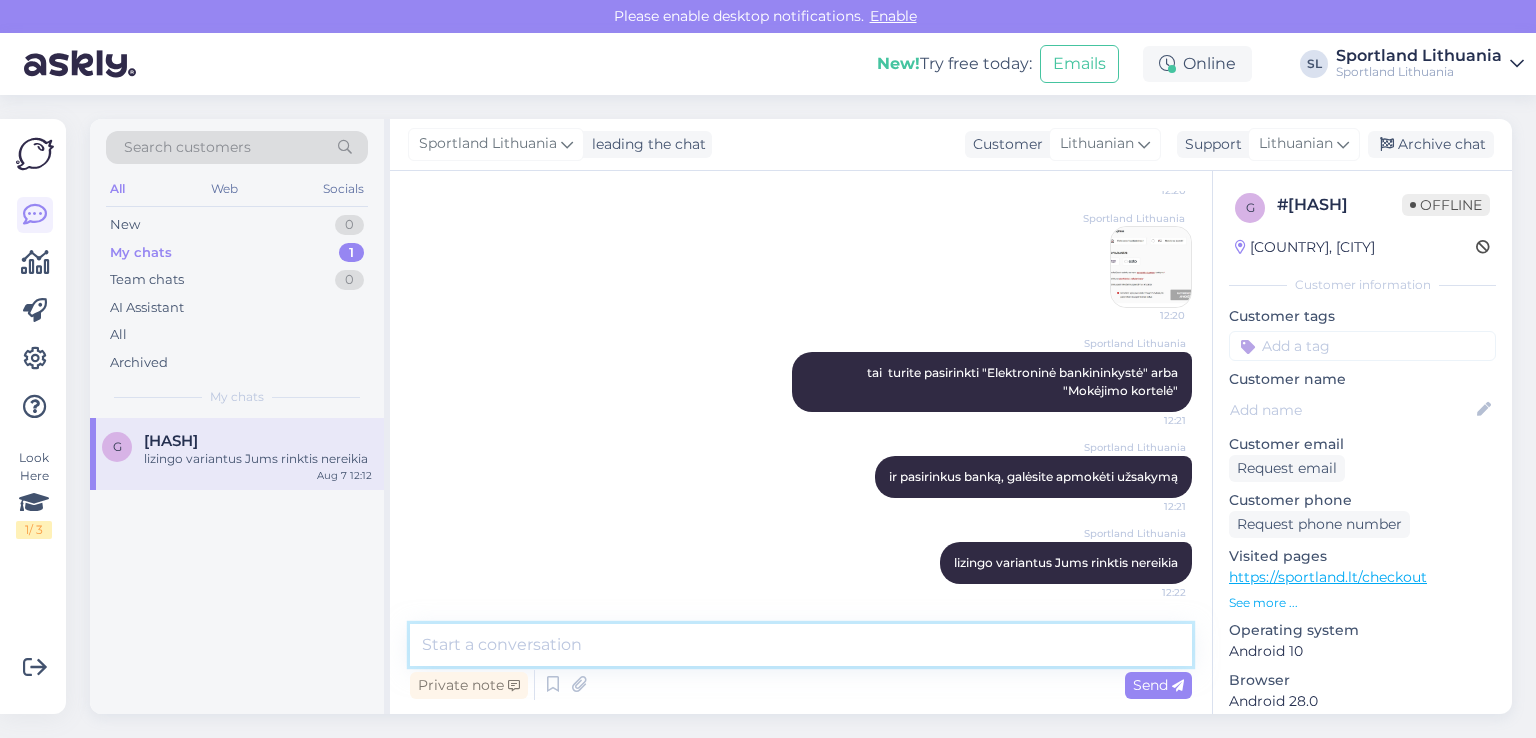 click at bounding box center (801, 645) 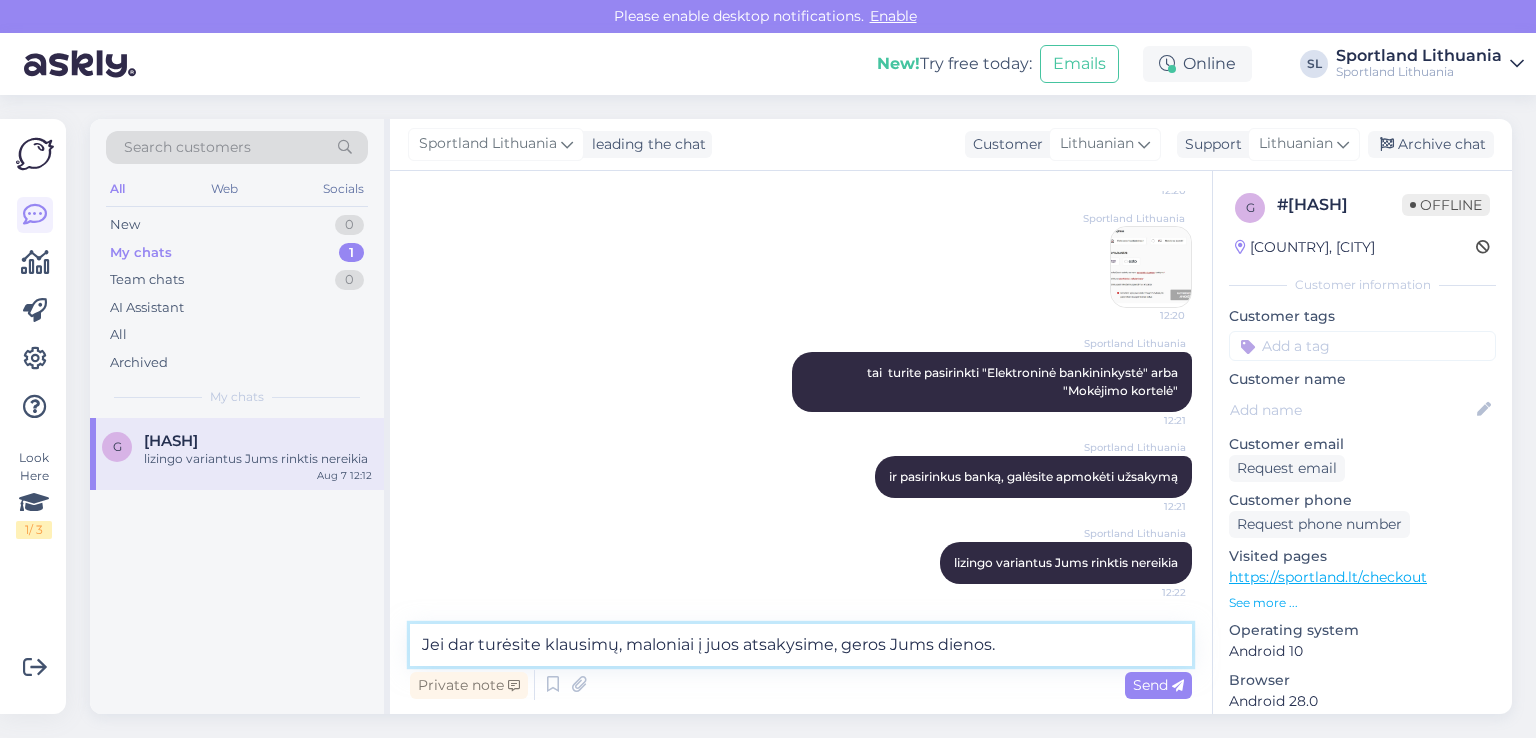 type on "Jei dar turėsite klausimų, maloniai į juos atsakysime, geros Jums dienos." 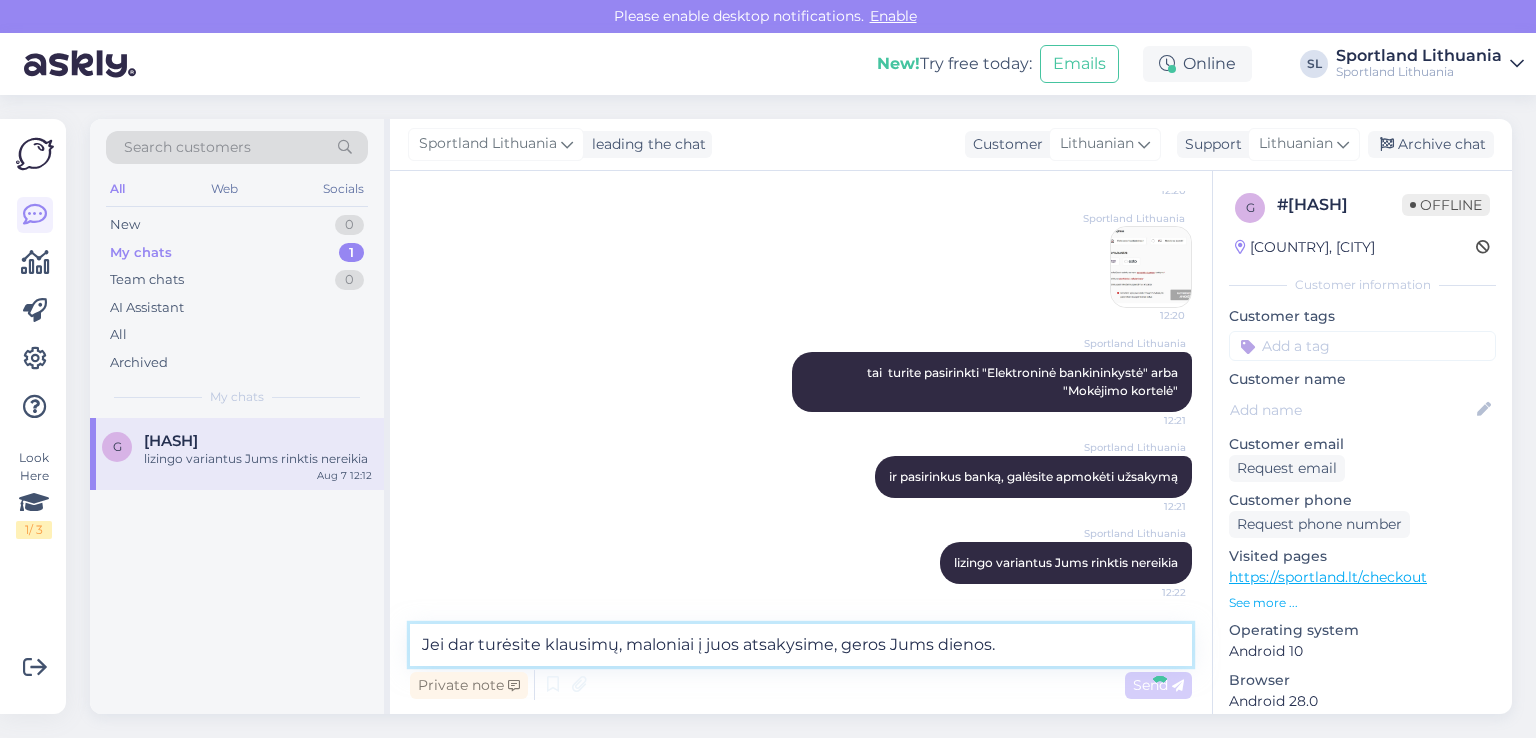 type 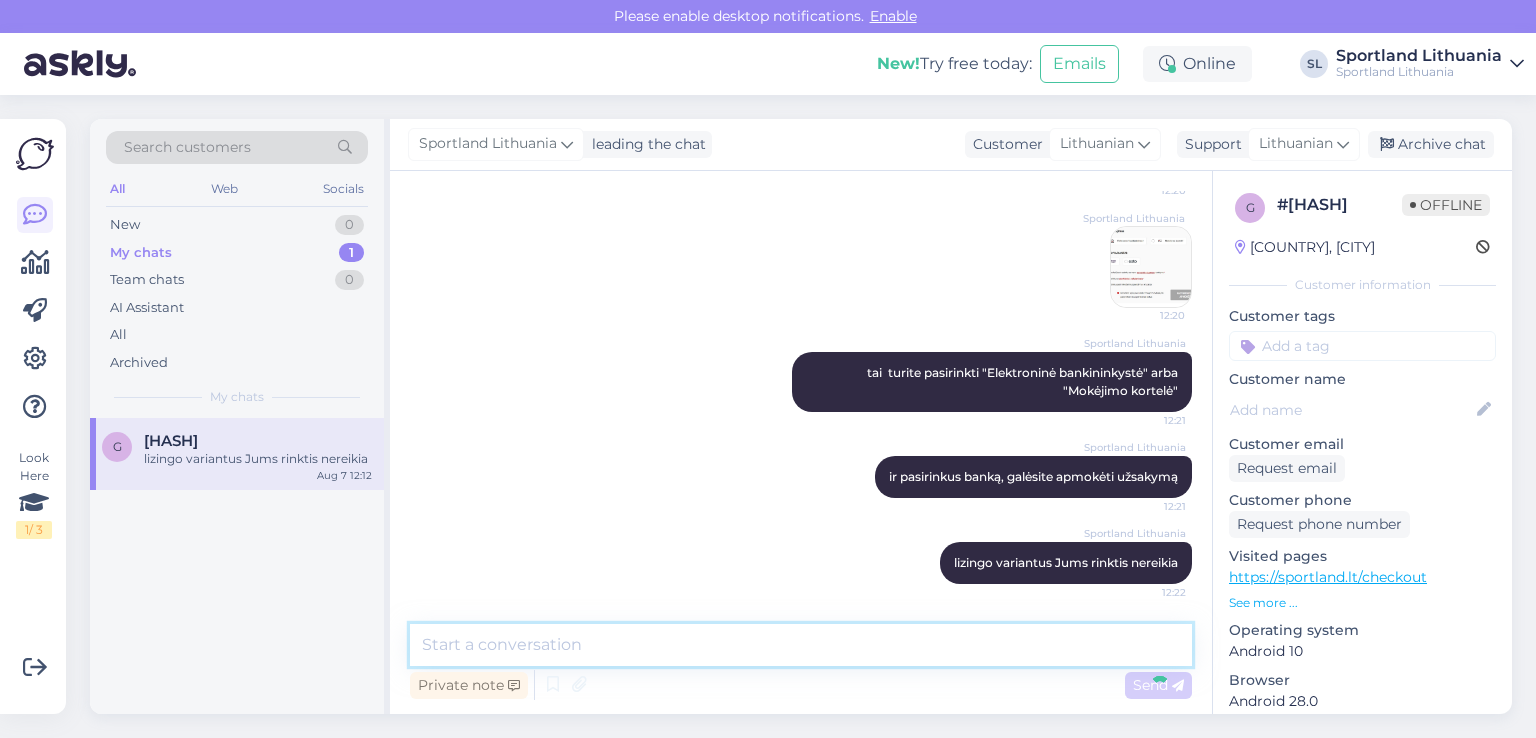 scroll, scrollTop: 953, scrollLeft: 0, axis: vertical 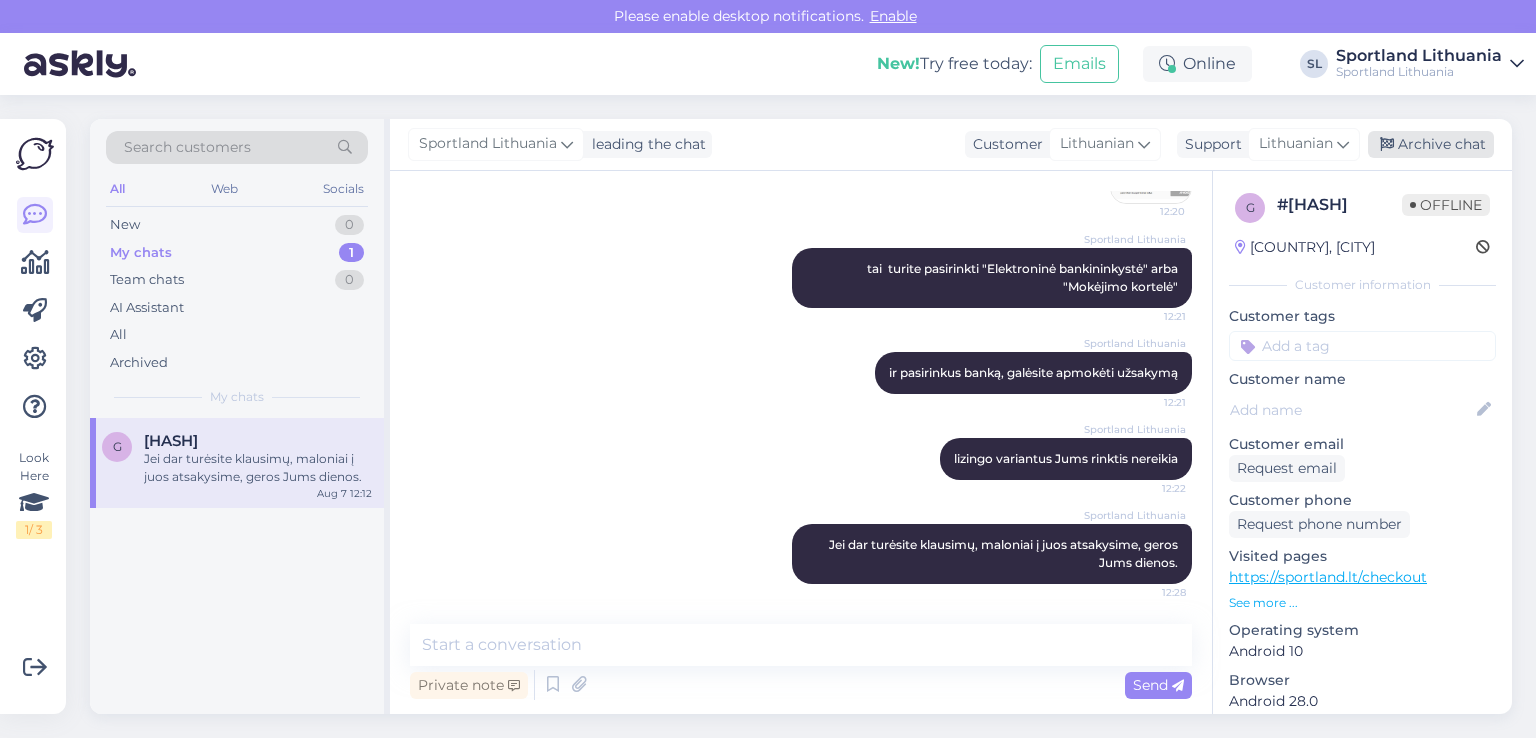 click on "Archive chat" at bounding box center [1431, 144] 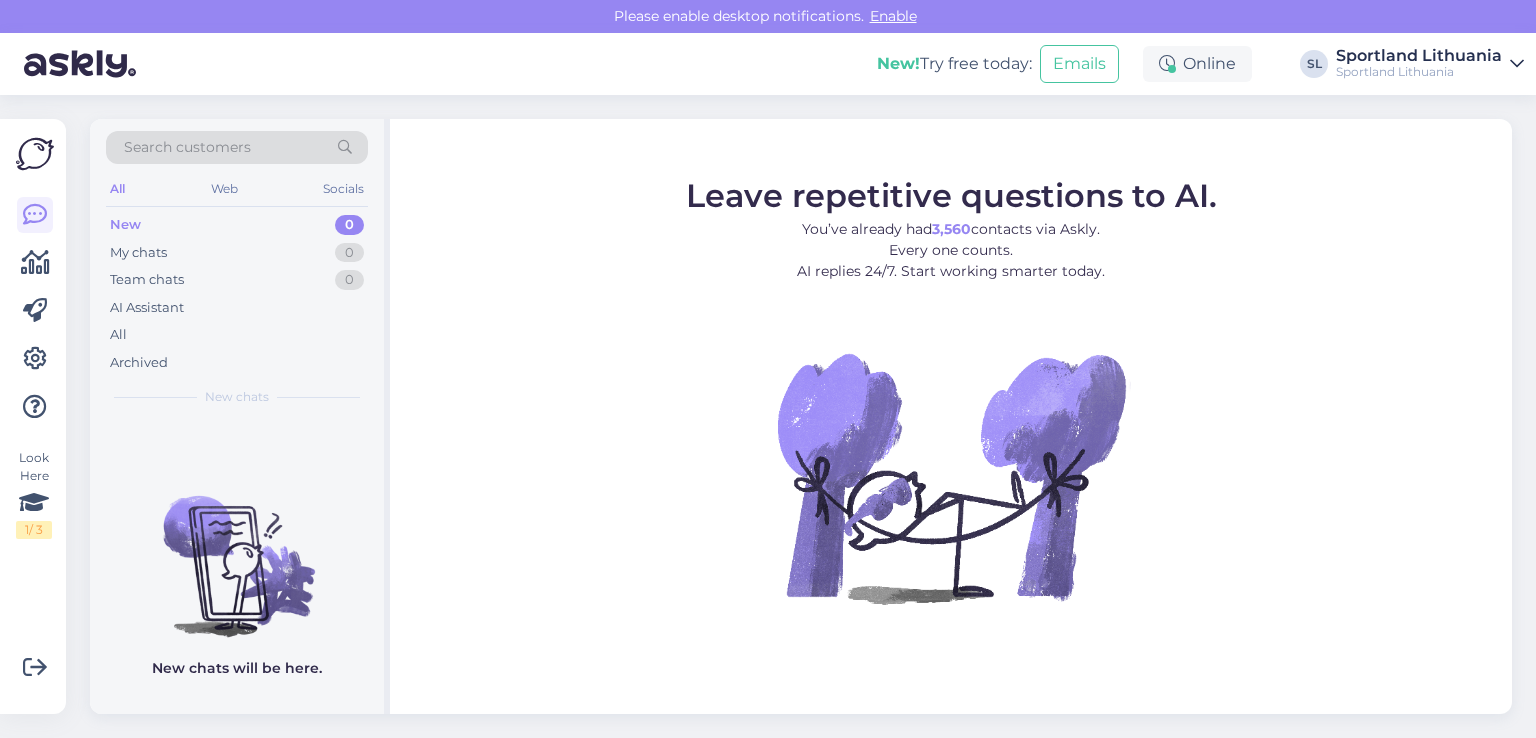 scroll, scrollTop: 0, scrollLeft: 0, axis: both 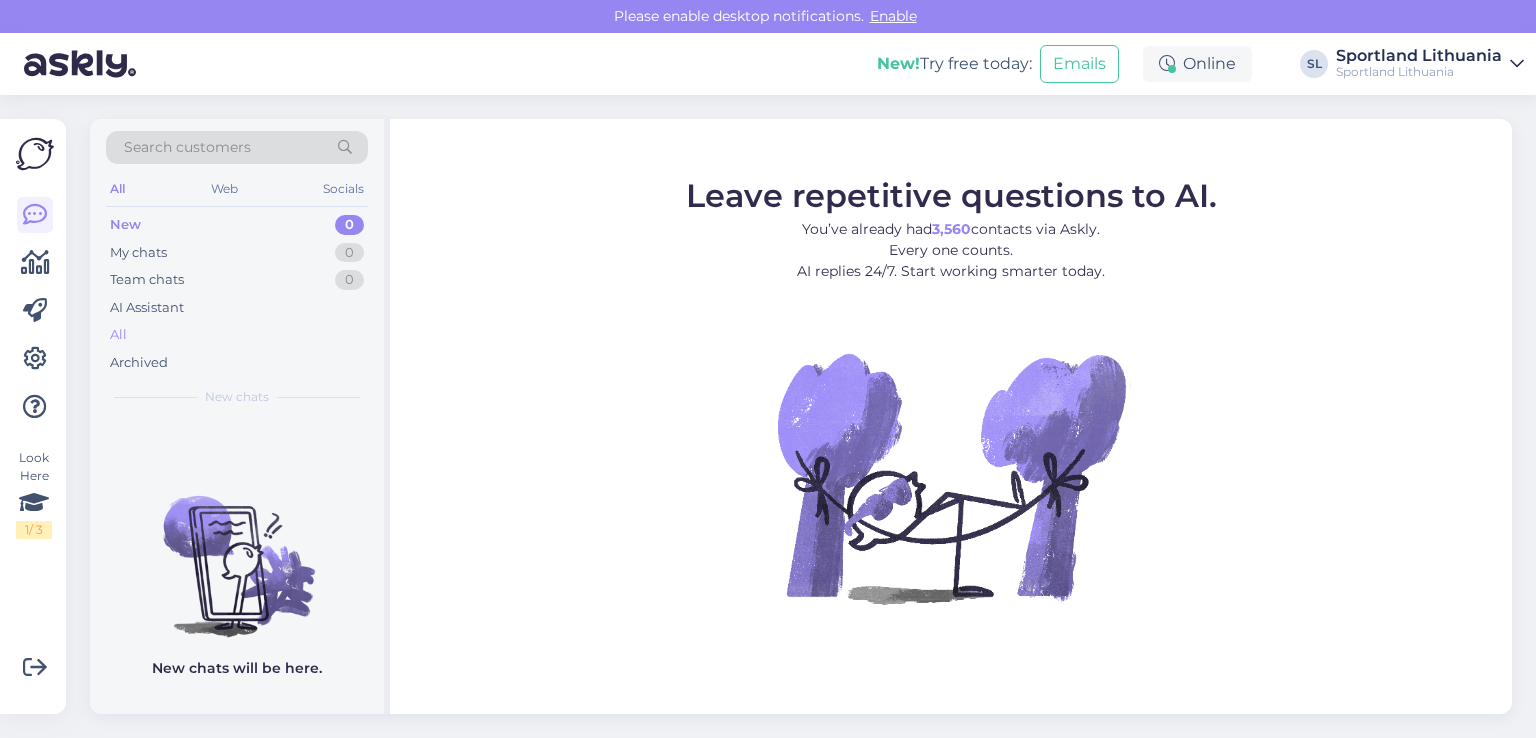 click on "All" at bounding box center [118, 335] 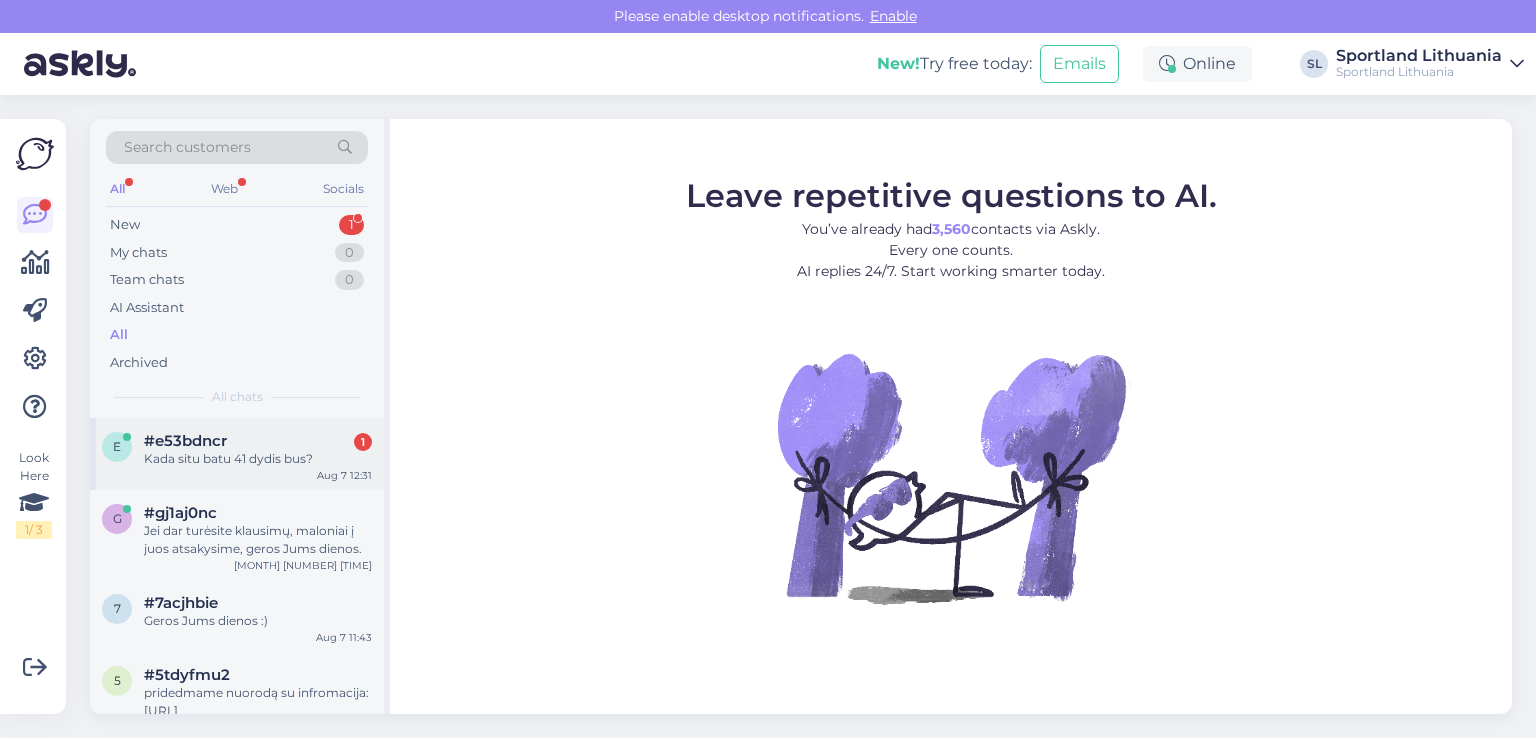 click on "#e53bdncr 1" at bounding box center [258, 441] 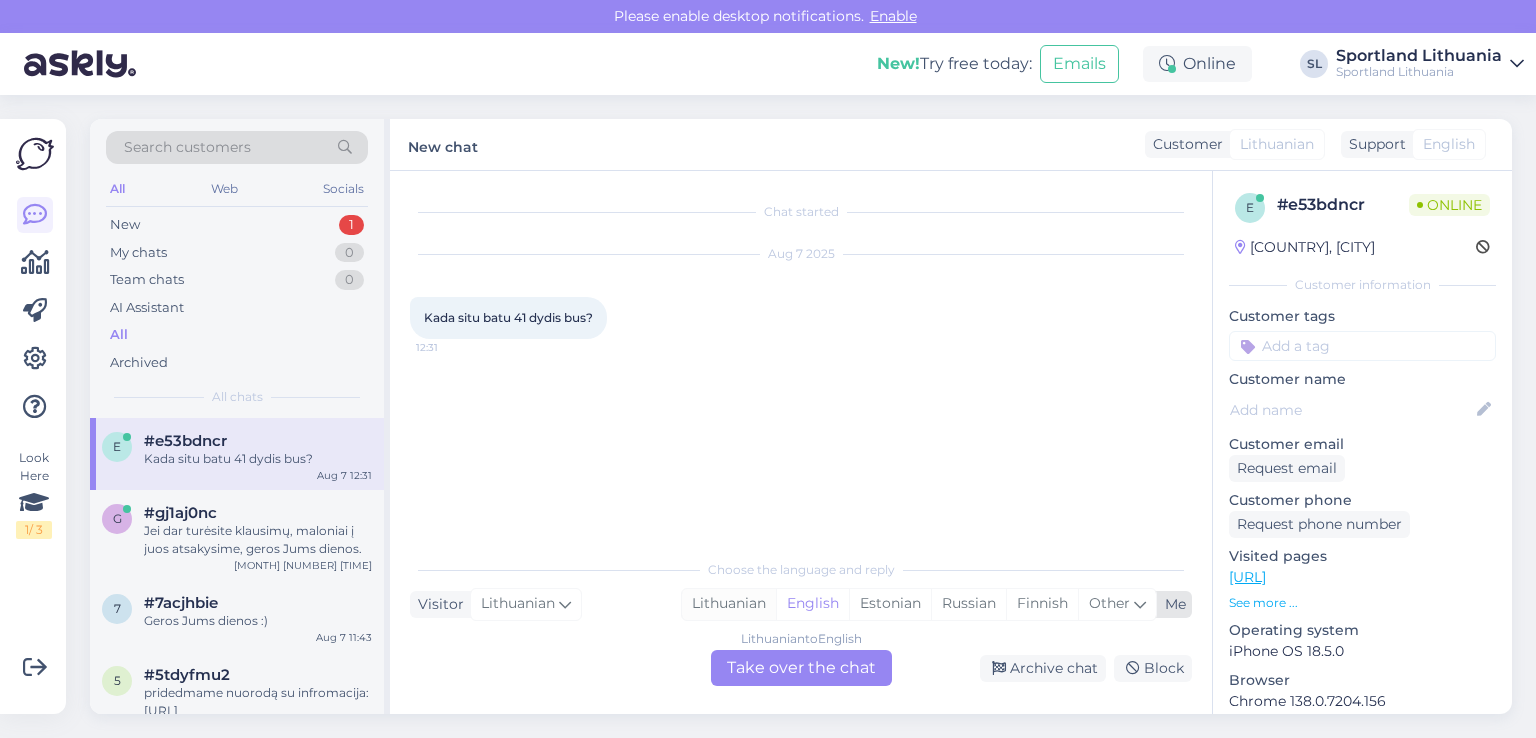 click on "Lithuanian" at bounding box center (729, 604) 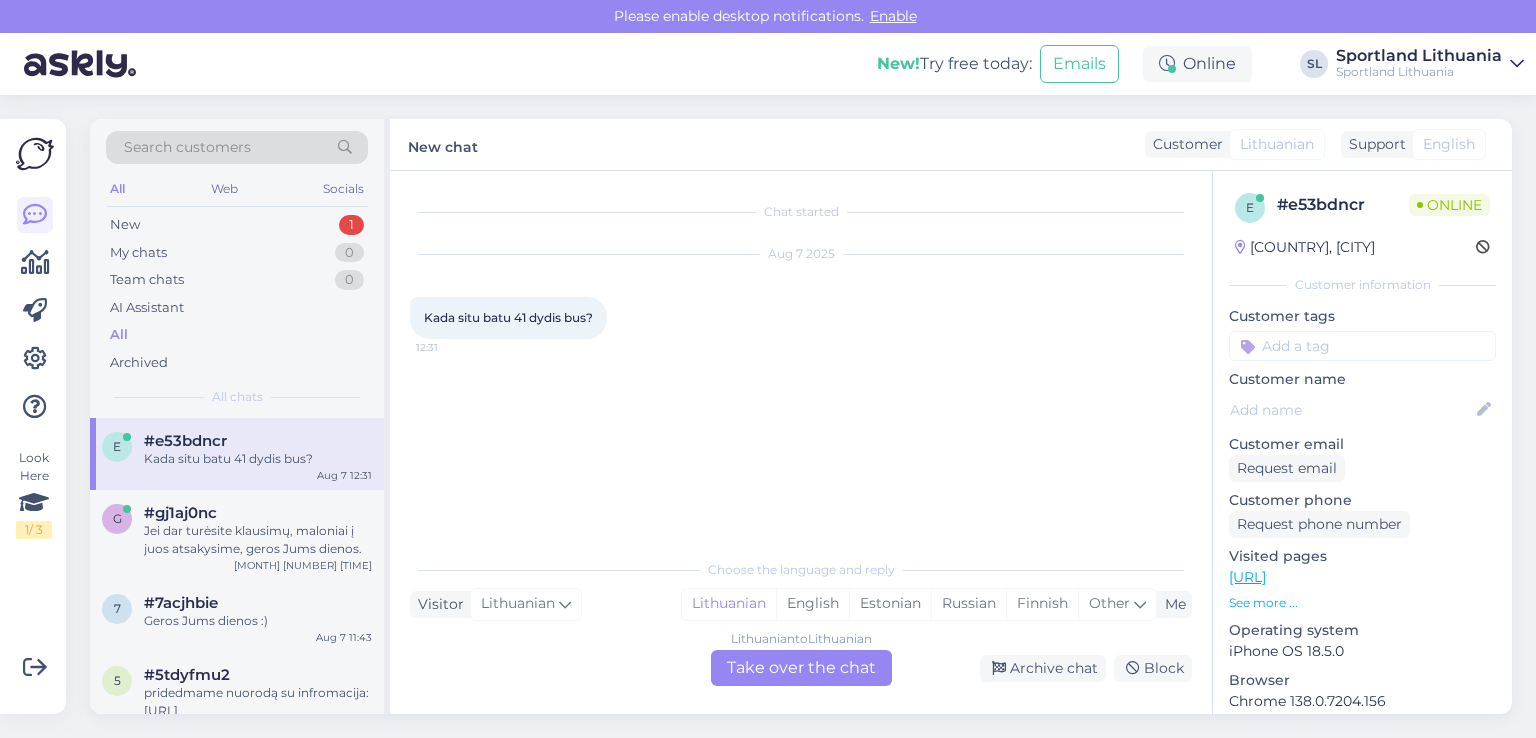 click on "Lithuanian  to  Lithuanian Take over the chat" at bounding box center (801, 668) 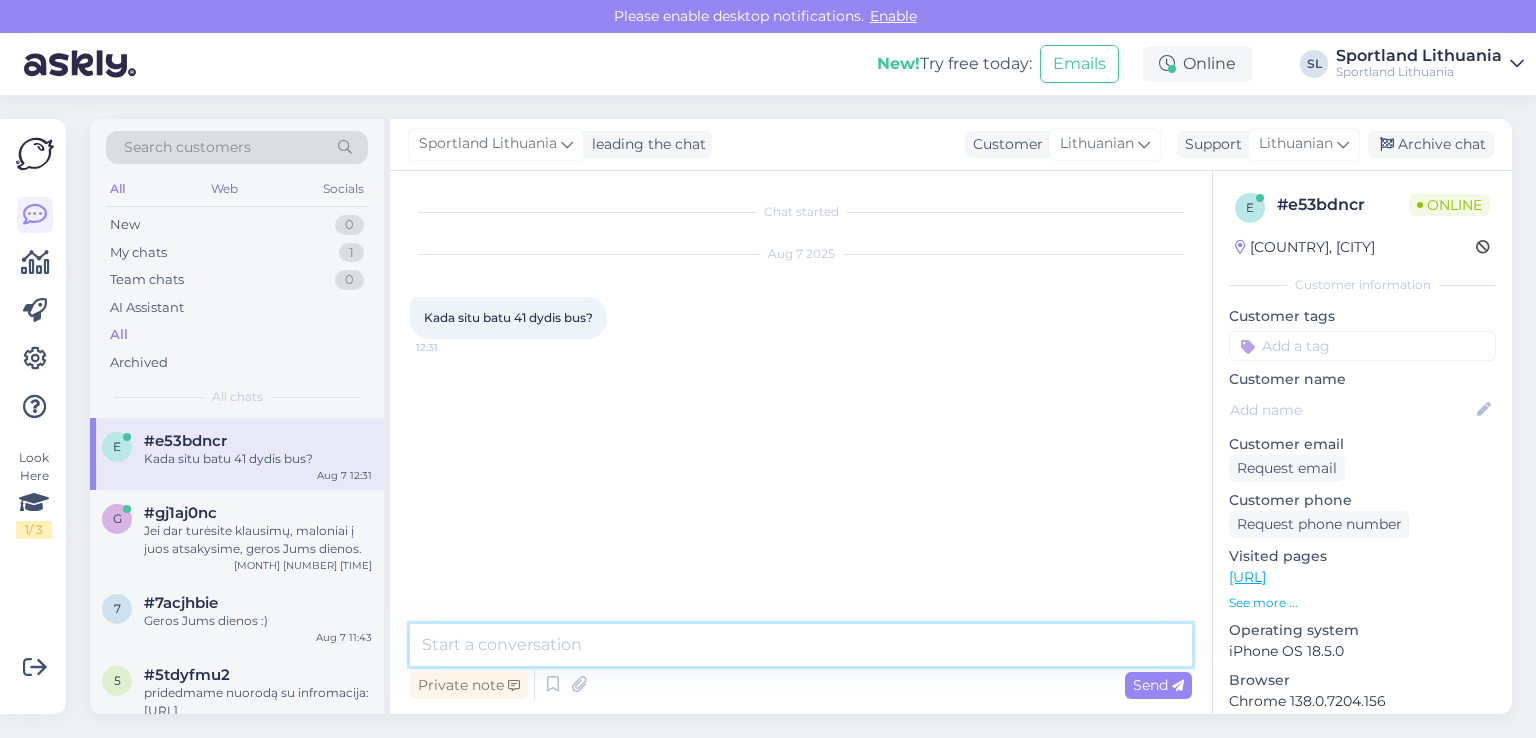 click at bounding box center [801, 645] 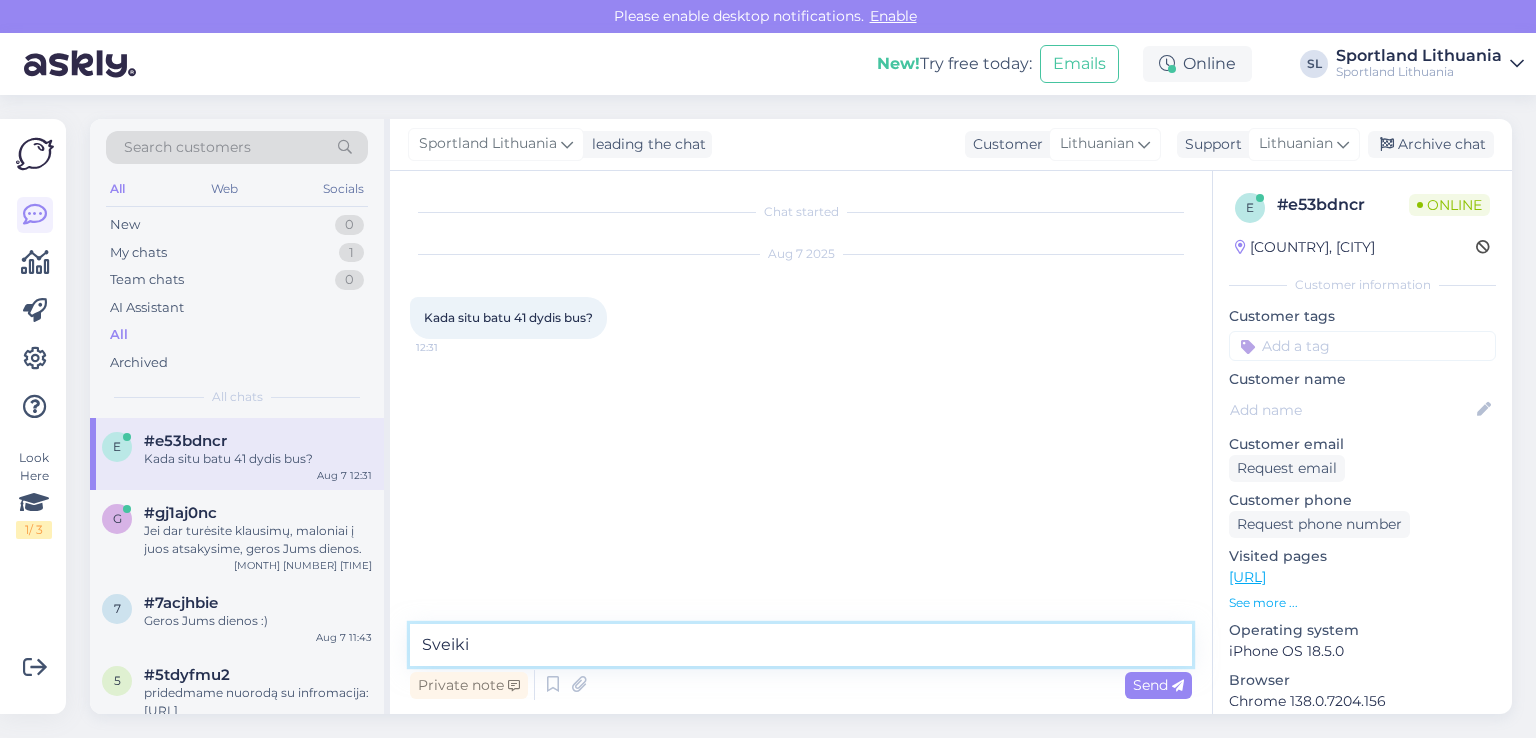 type on "Sveiki" 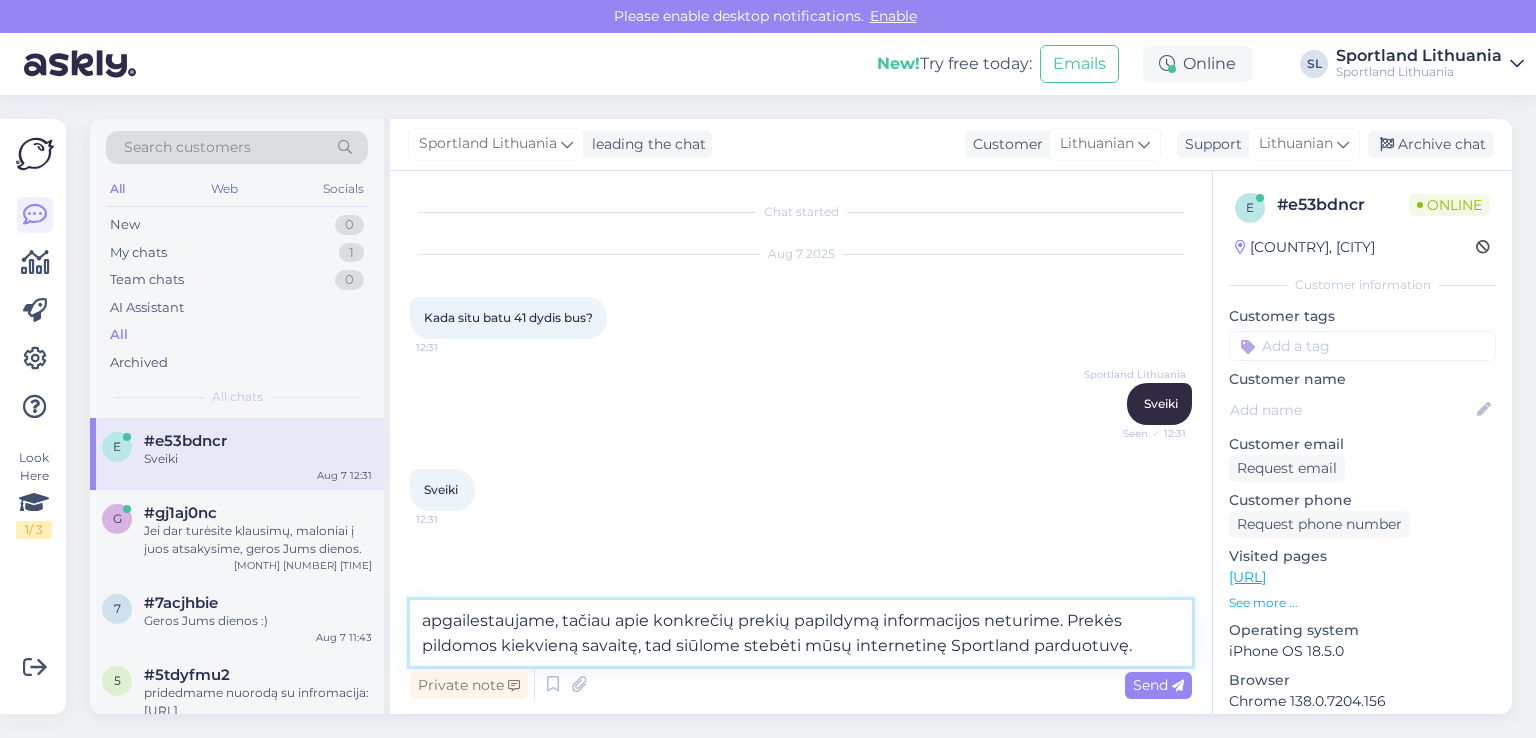 type on "apgailestaujame, tačiau apie konkrečių prekių papildymą informacijos neturime. Prekės pildomos kiekvieną savaitę, tad siūlome stebėti mūsų internetinę Sportland parduotuvę." 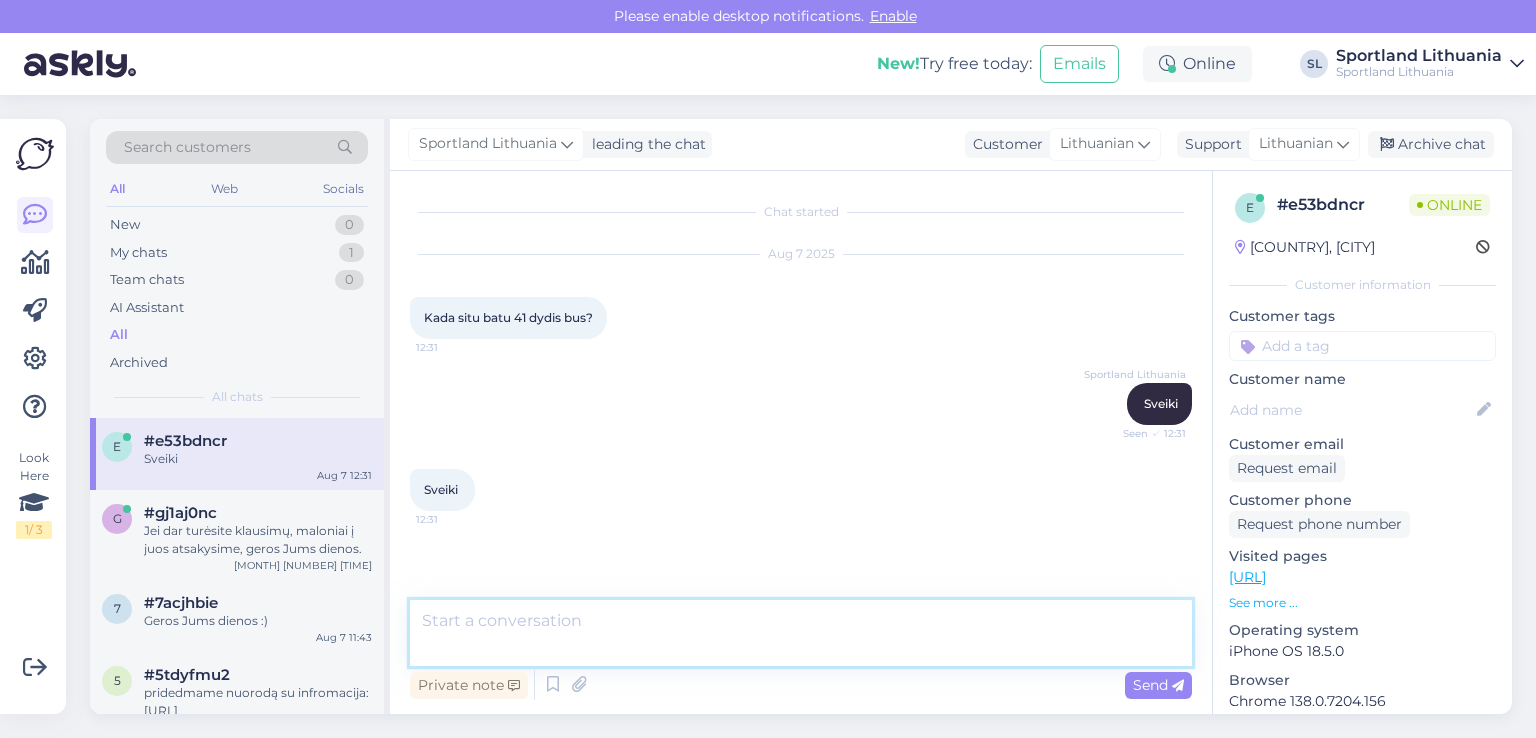 scroll, scrollTop: 49, scrollLeft: 0, axis: vertical 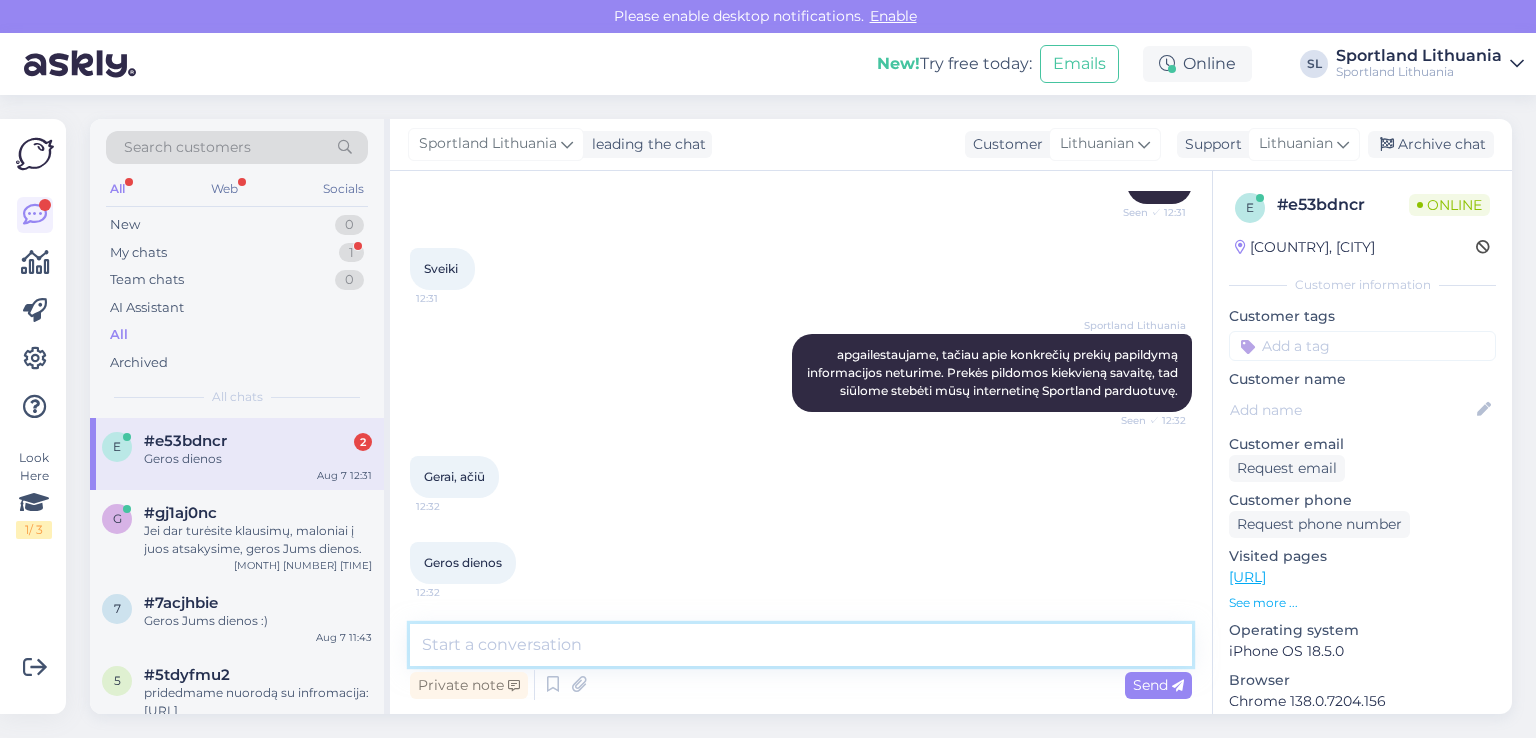 click at bounding box center [801, 645] 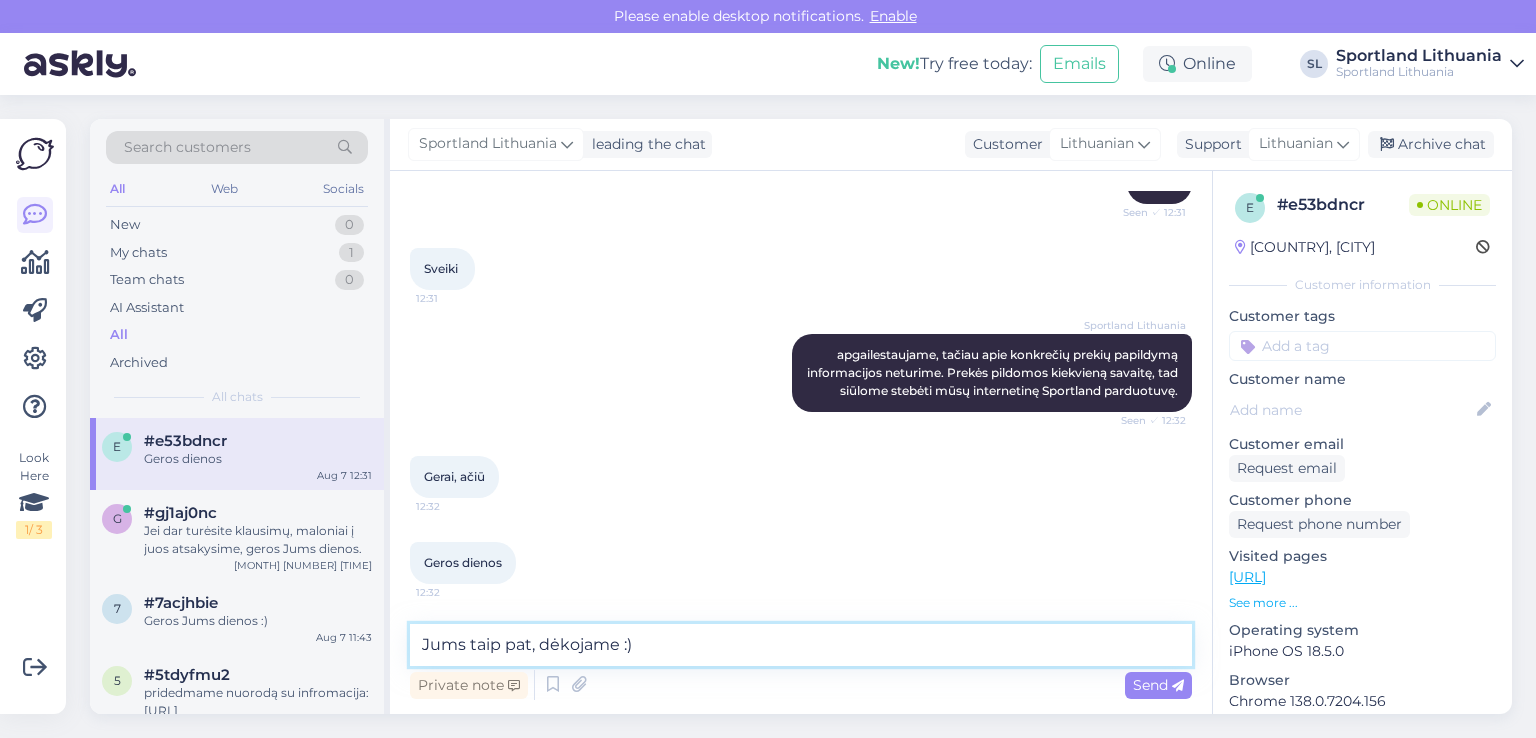 type on "Jums taip pat, dėkojame :)" 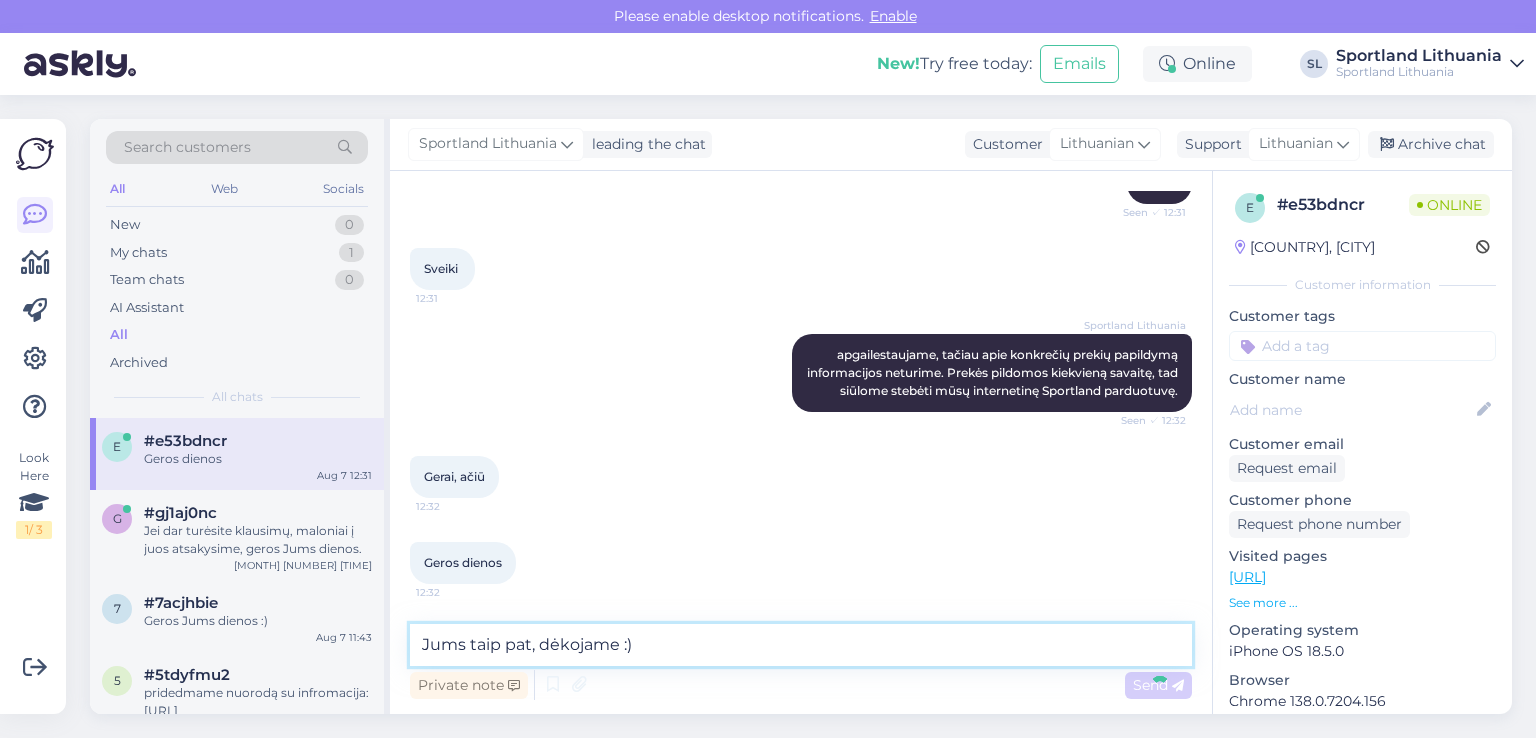 type 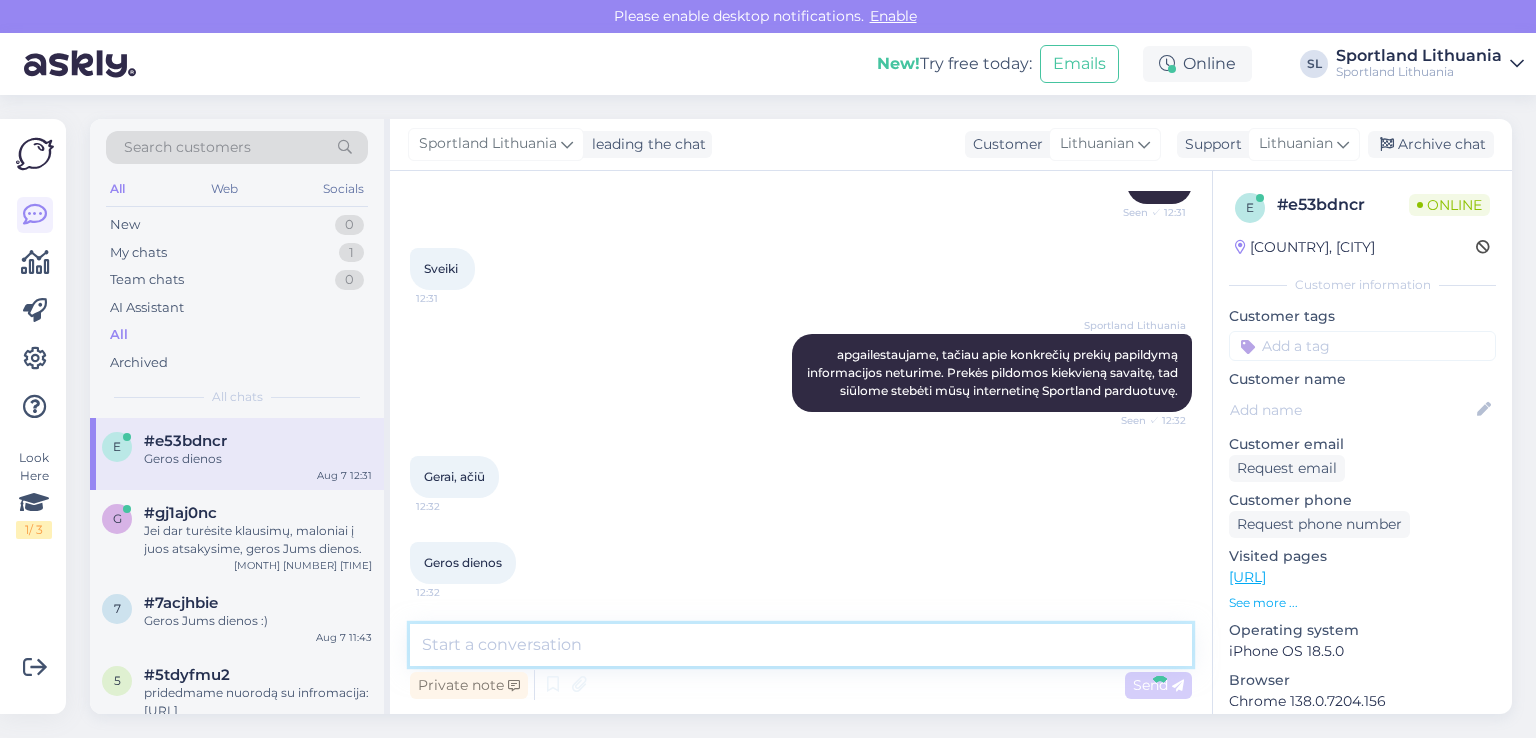 scroll, scrollTop: 308, scrollLeft: 0, axis: vertical 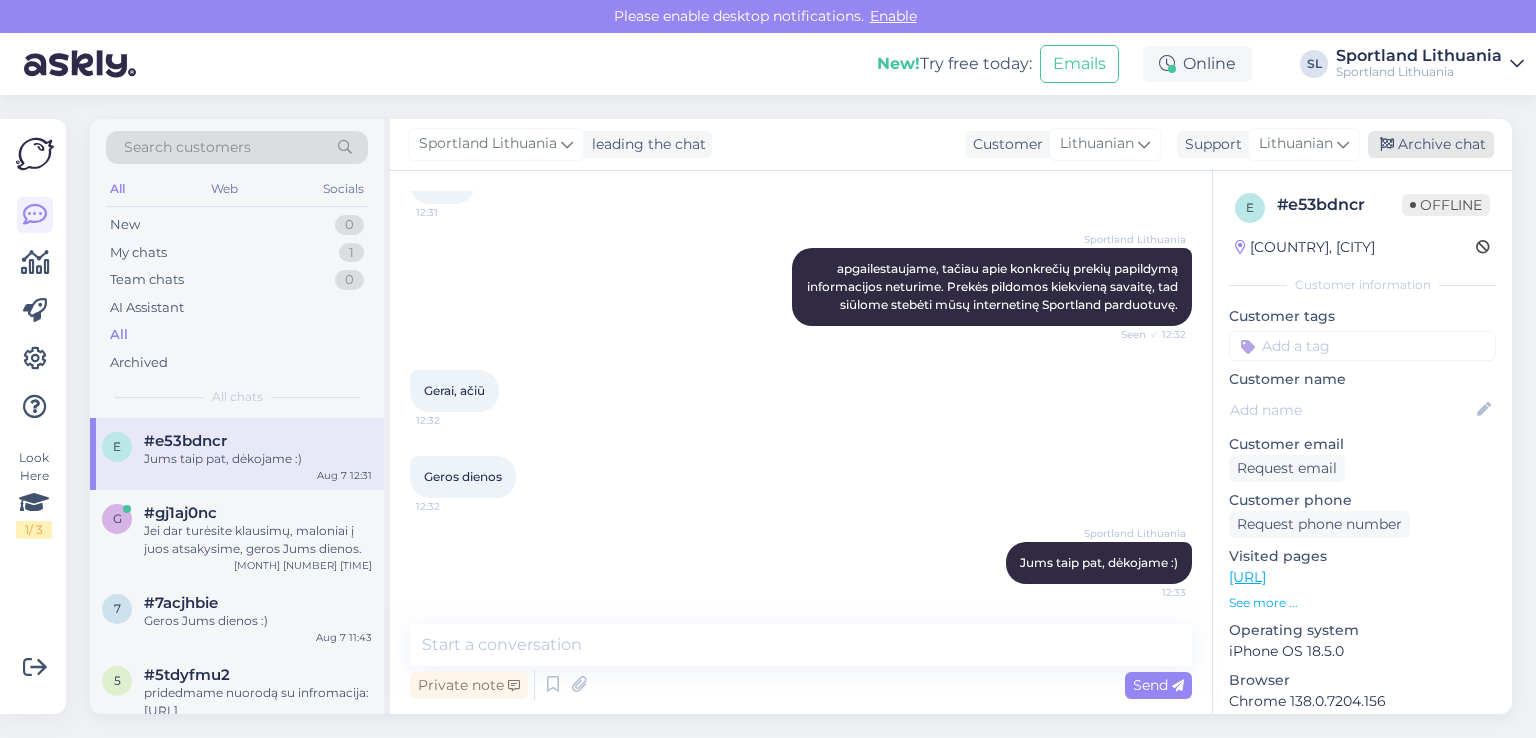 click on "Archive chat" at bounding box center (1431, 144) 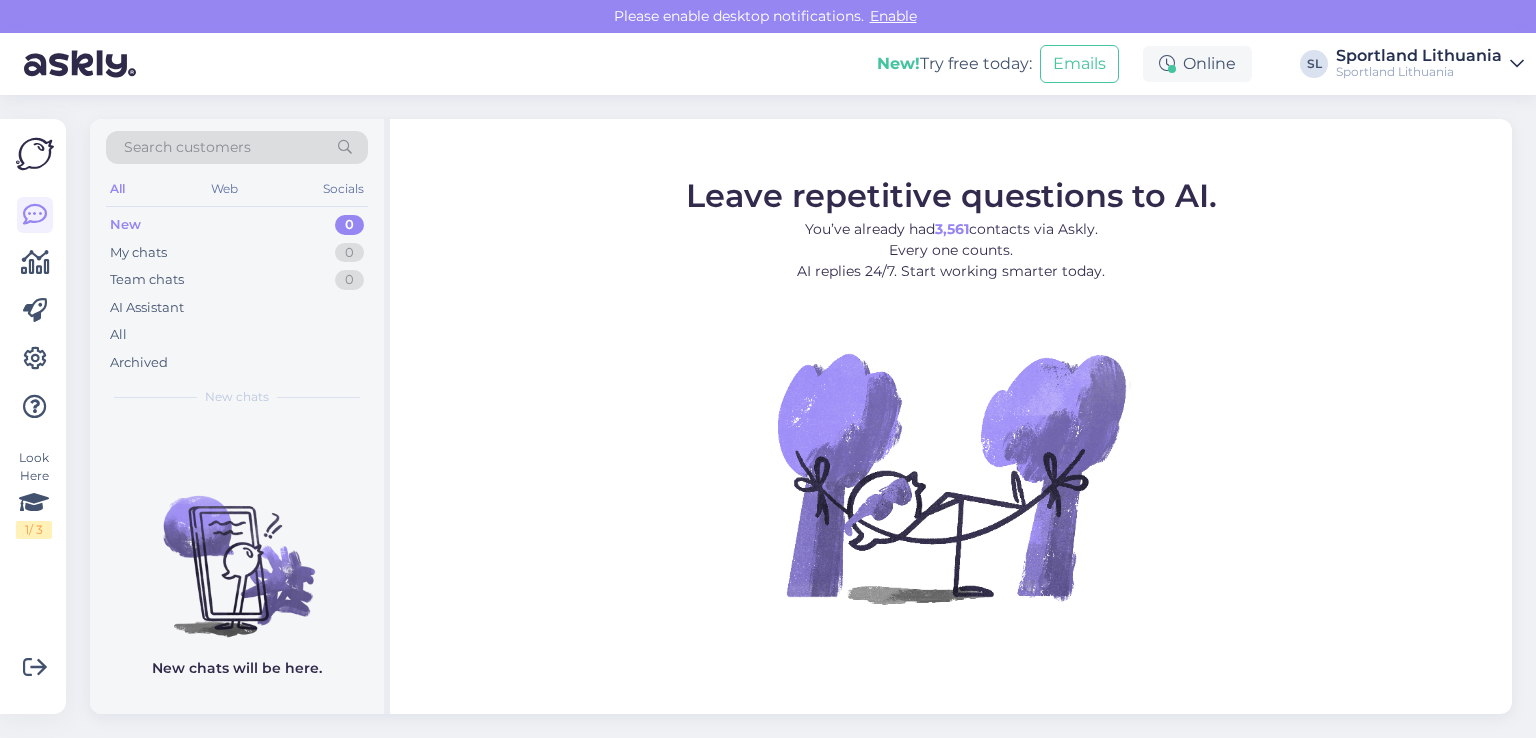 scroll, scrollTop: 0, scrollLeft: 0, axis: both 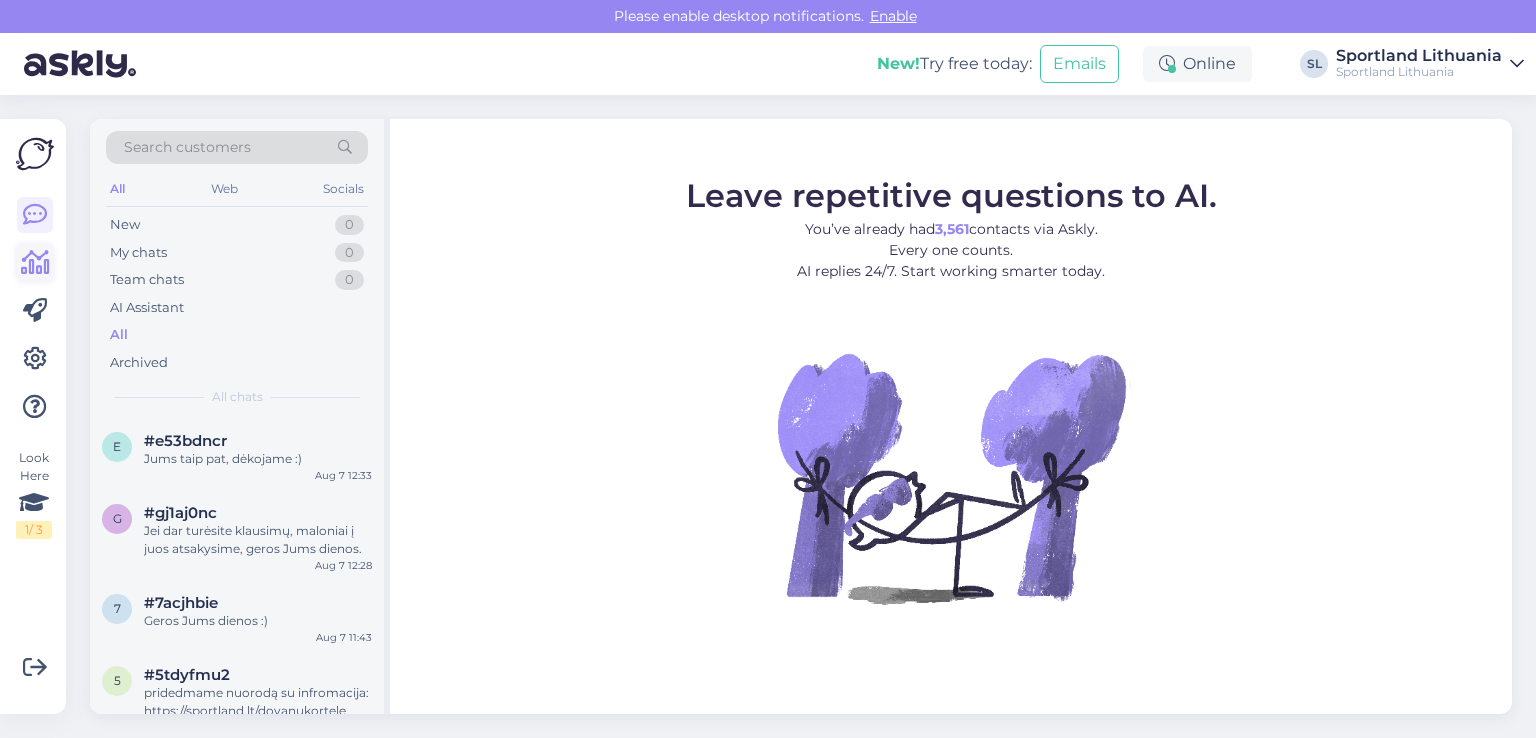 click at bounding box center [35, 263] 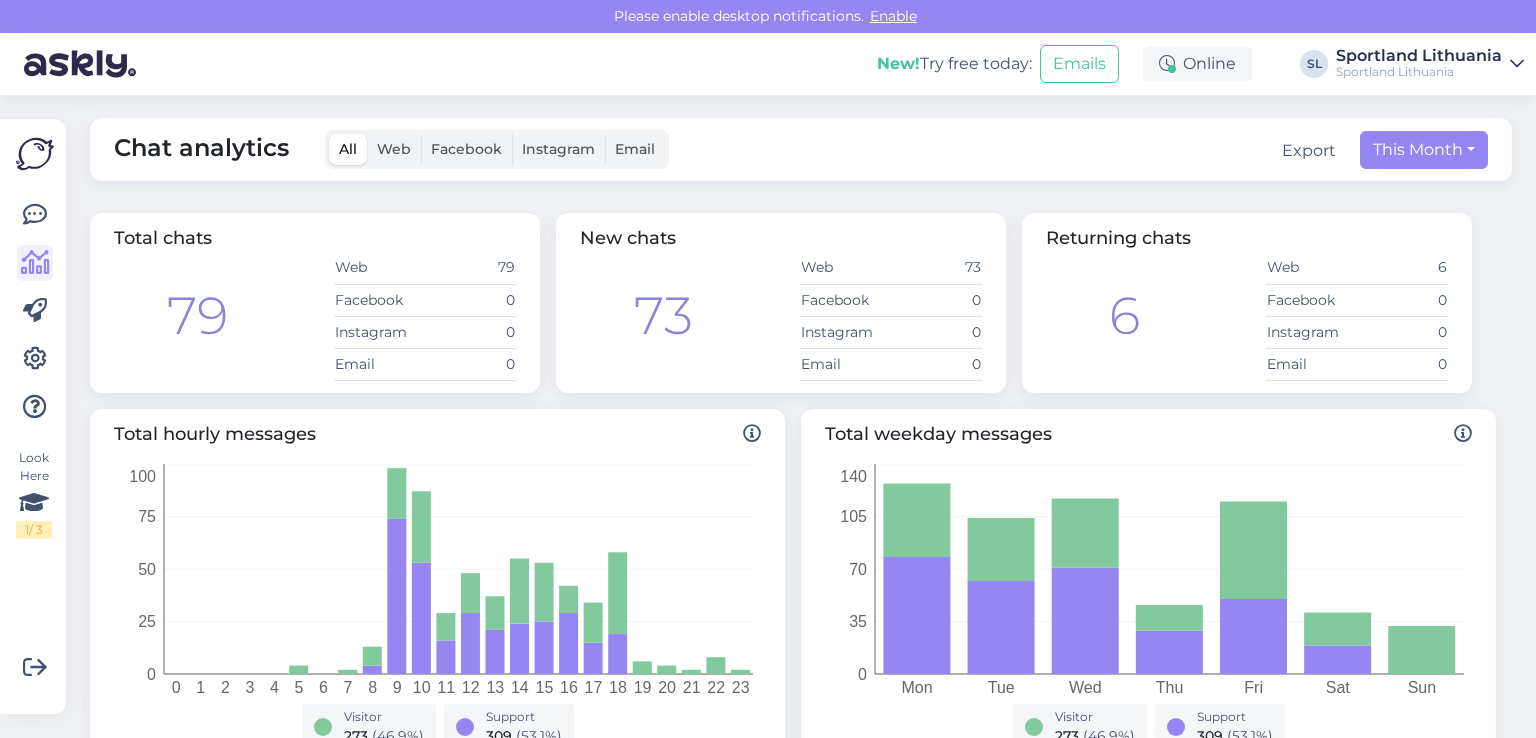 scroll, scrollTop: 0, scrollLeft: 0, axis: both 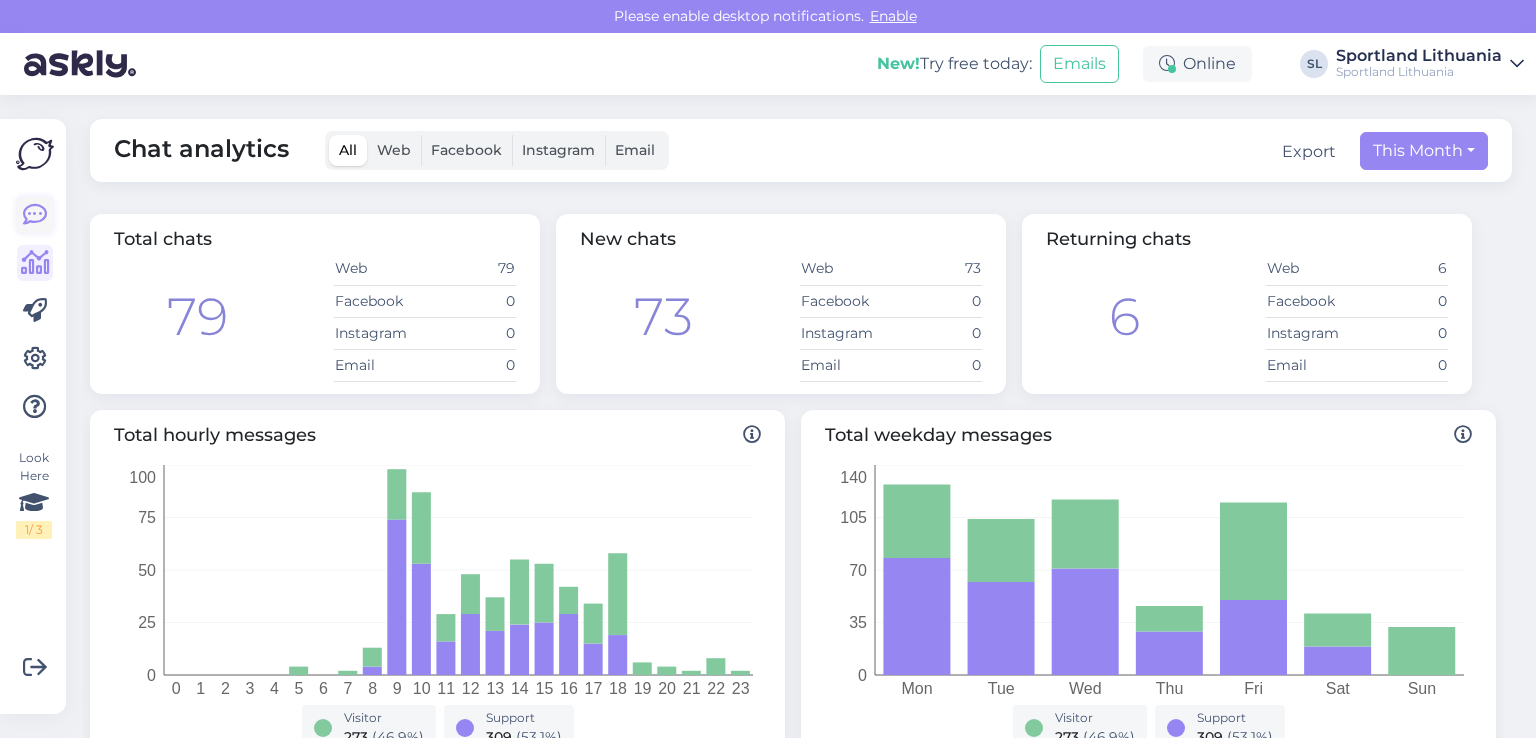 click at bounding box center (35, 215) 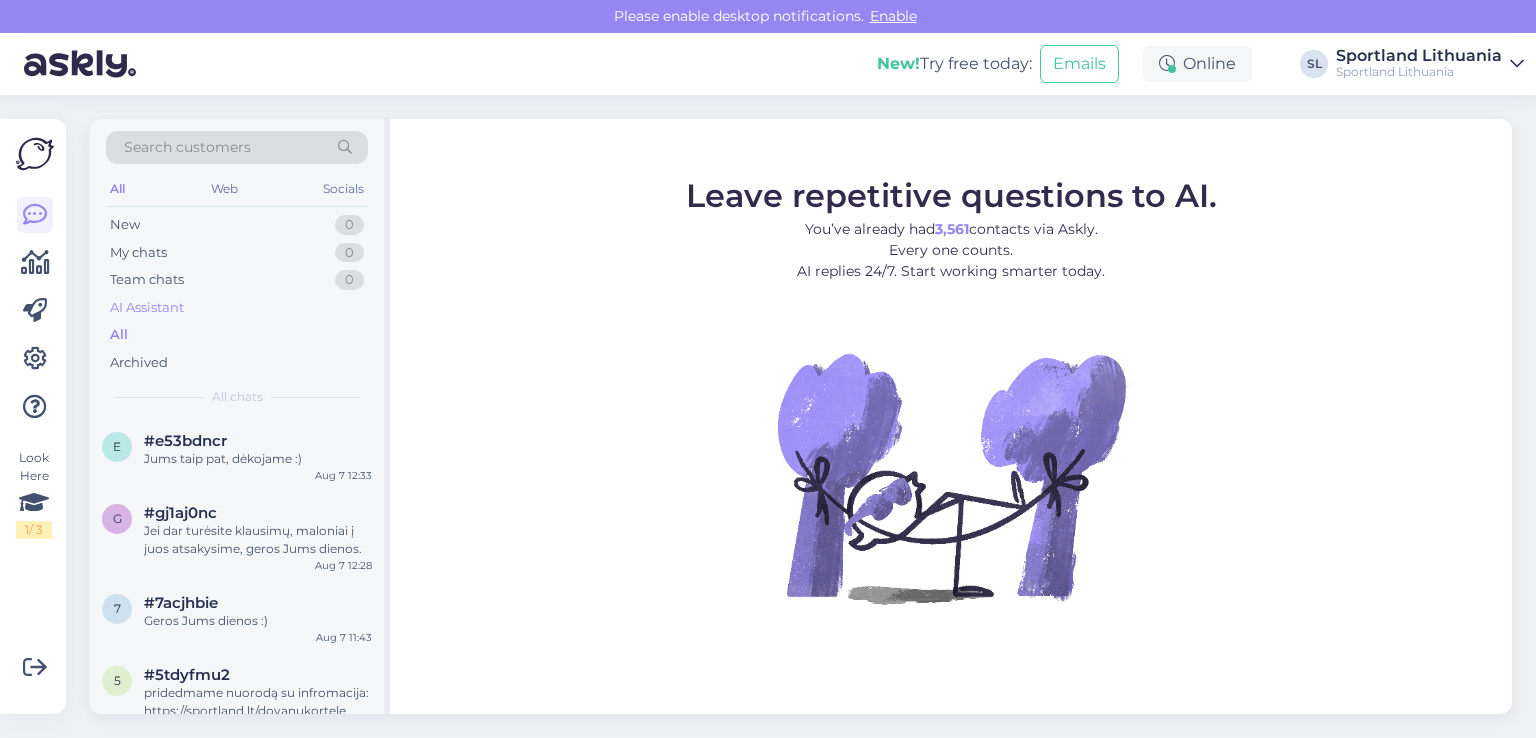click on "AI Assistant" at bounding box center (237, 308) 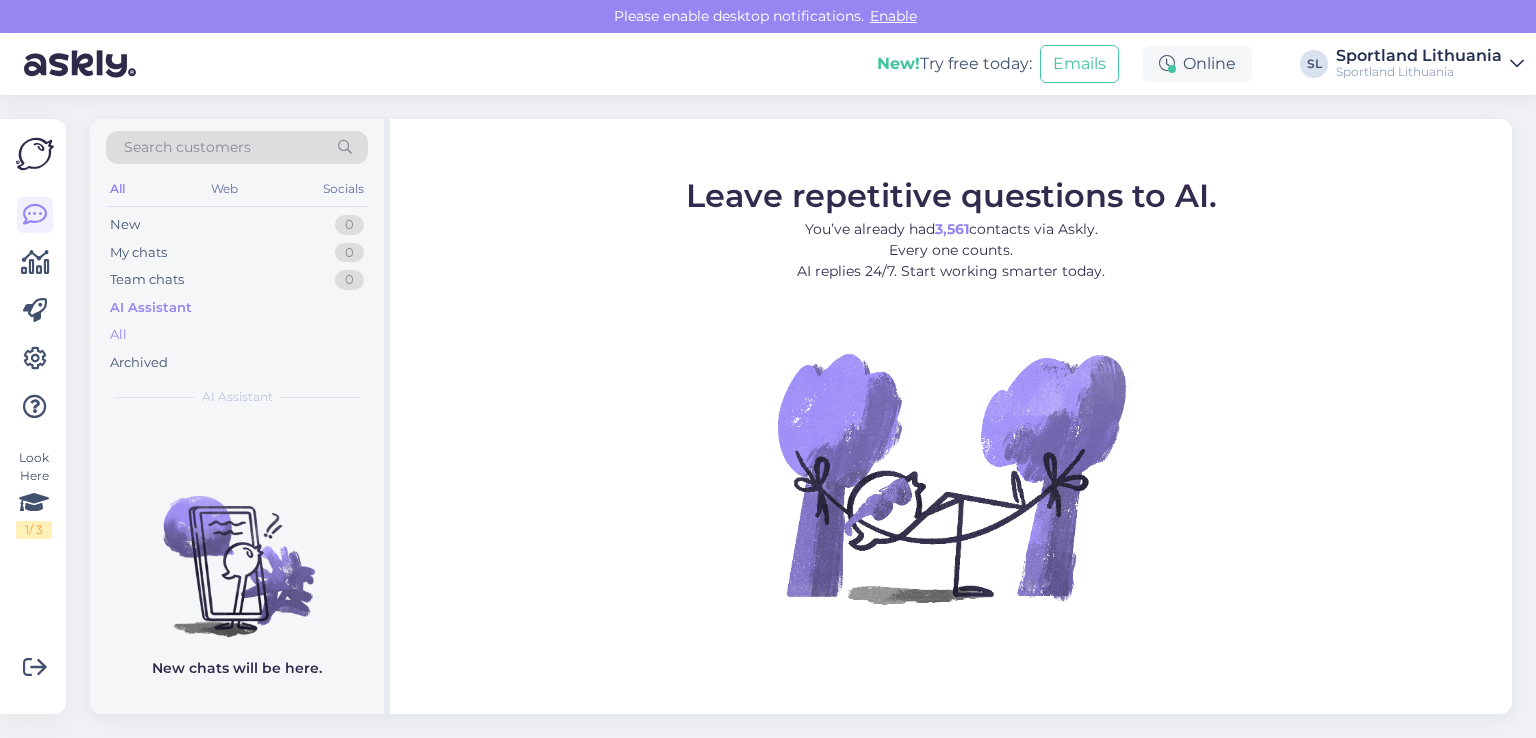 click on "All" at bounding box center [237, 335] 